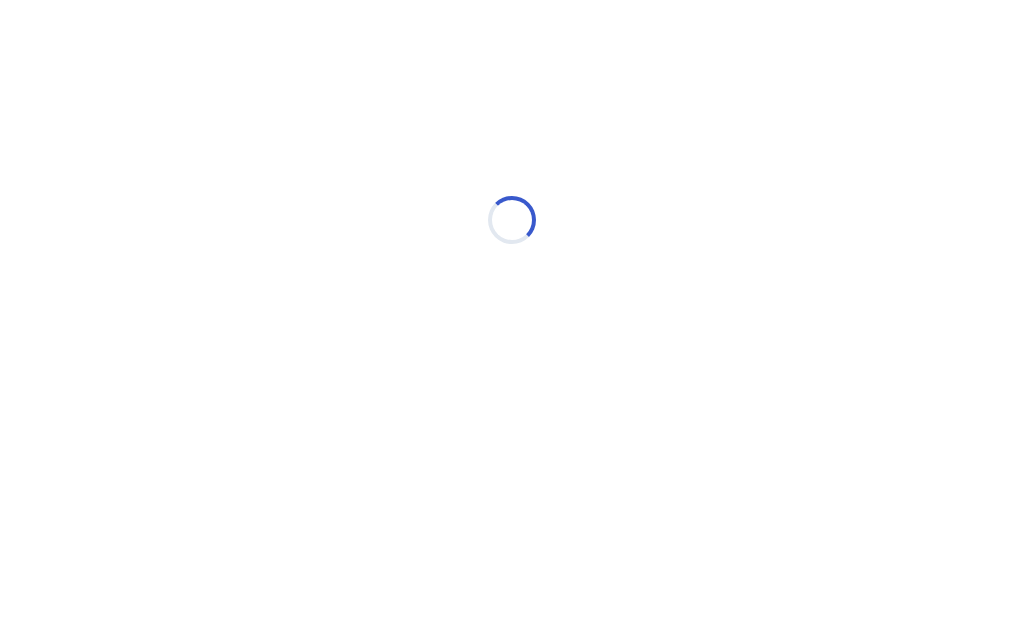 scroll, scrollTop: 0, scrollLeft: 0, axis: both 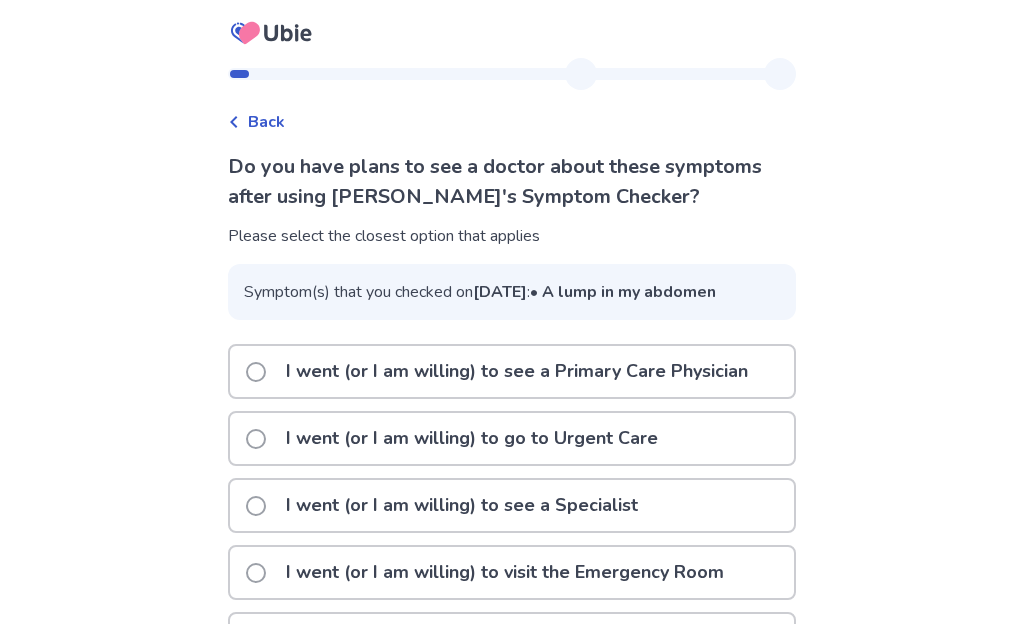 click on "I went (or I am willing) to see a Primary Care Physician" at bounding box center [512, 371] 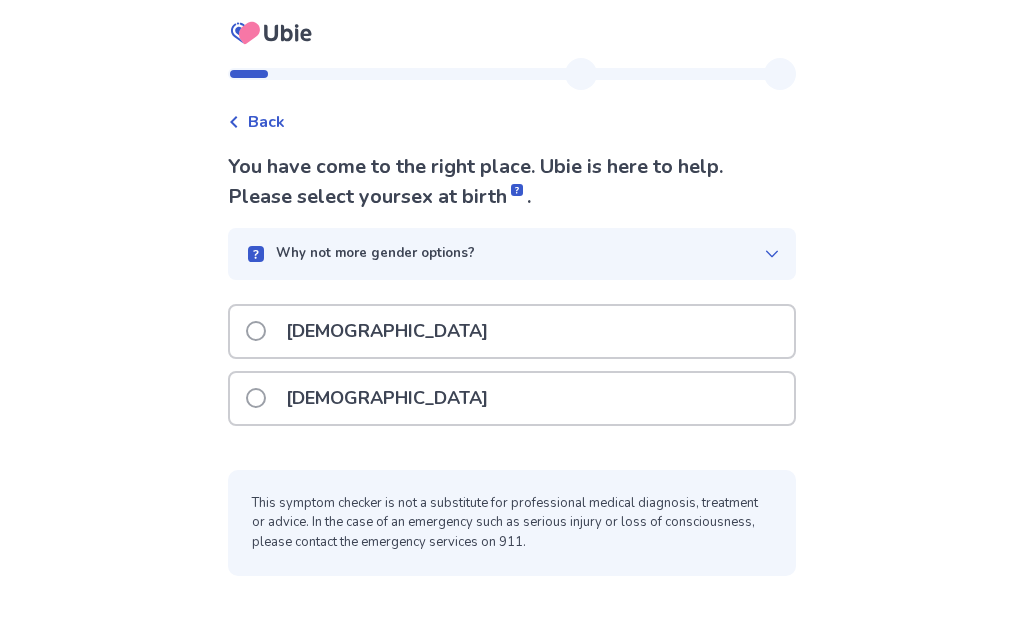 click at bounding box center (256, 331) 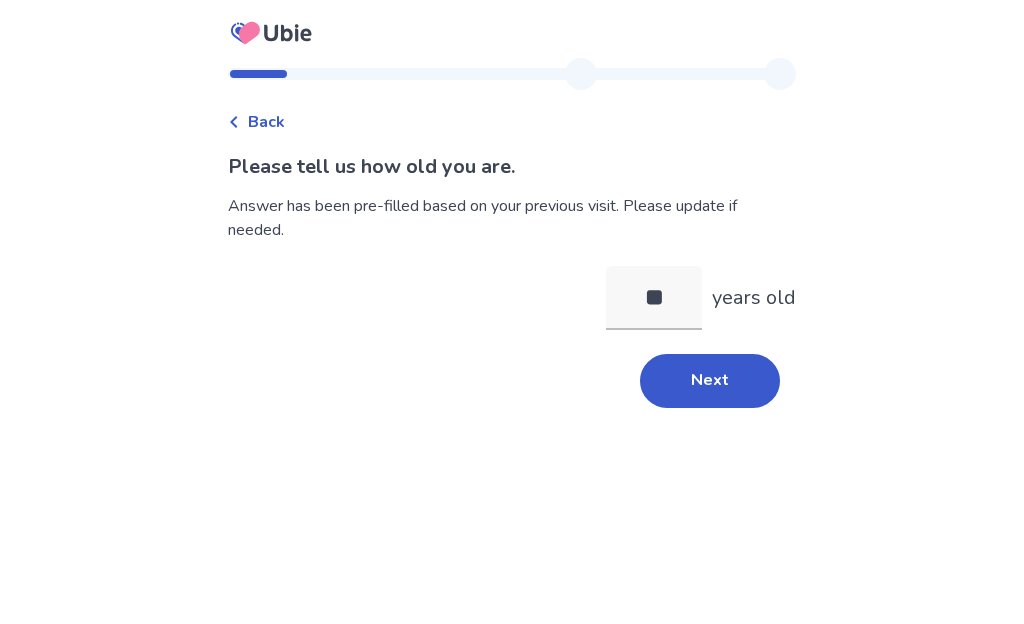 click on "Next" at bounding box center (710, 381) 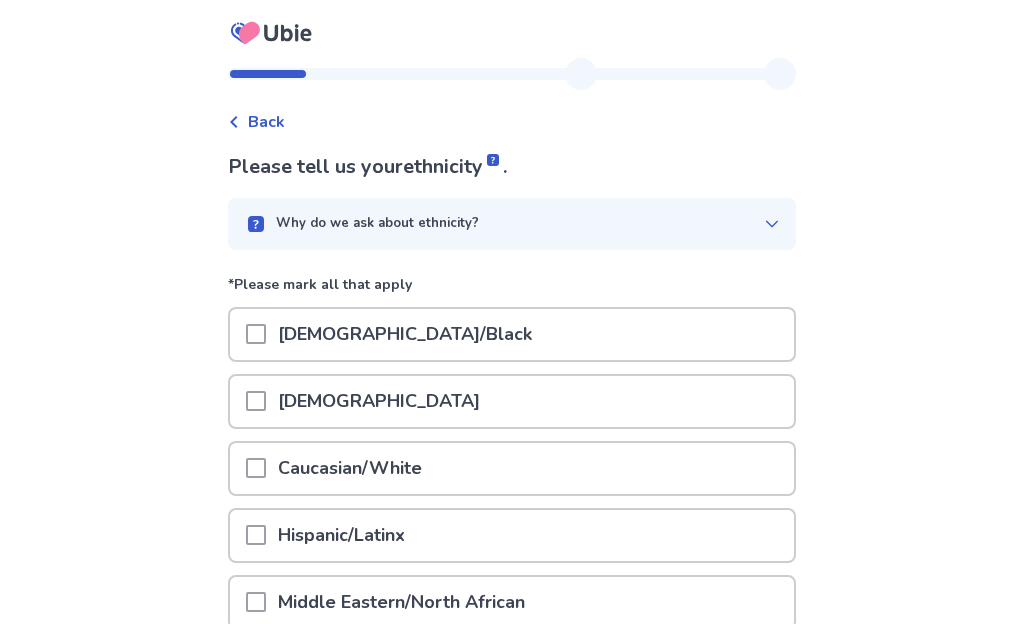 click at bounding box center (256, 468) 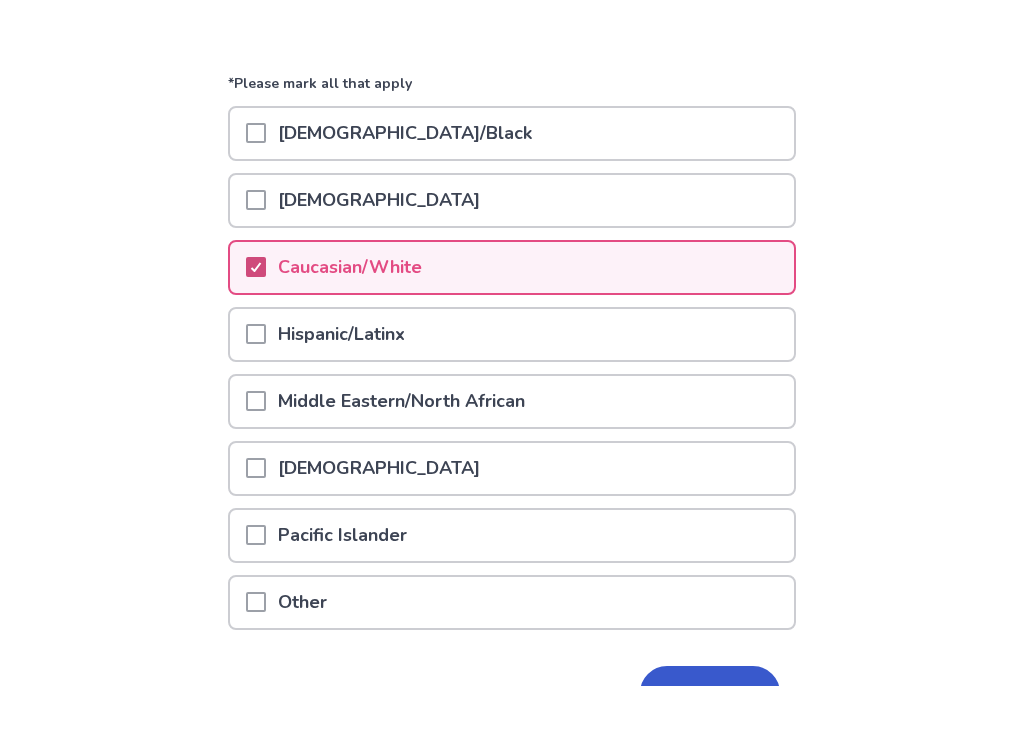 scroll, scrollTop: 260, scrollLeft: 0, axis: vertical 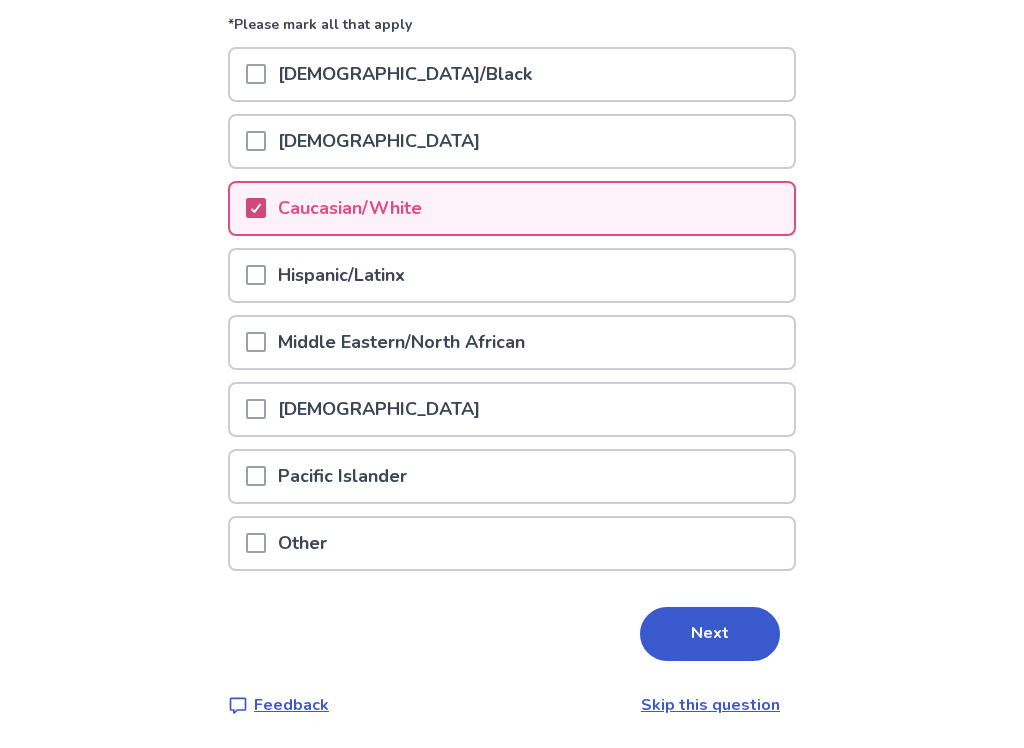 click on "Next" at bounding box center [710, 634] 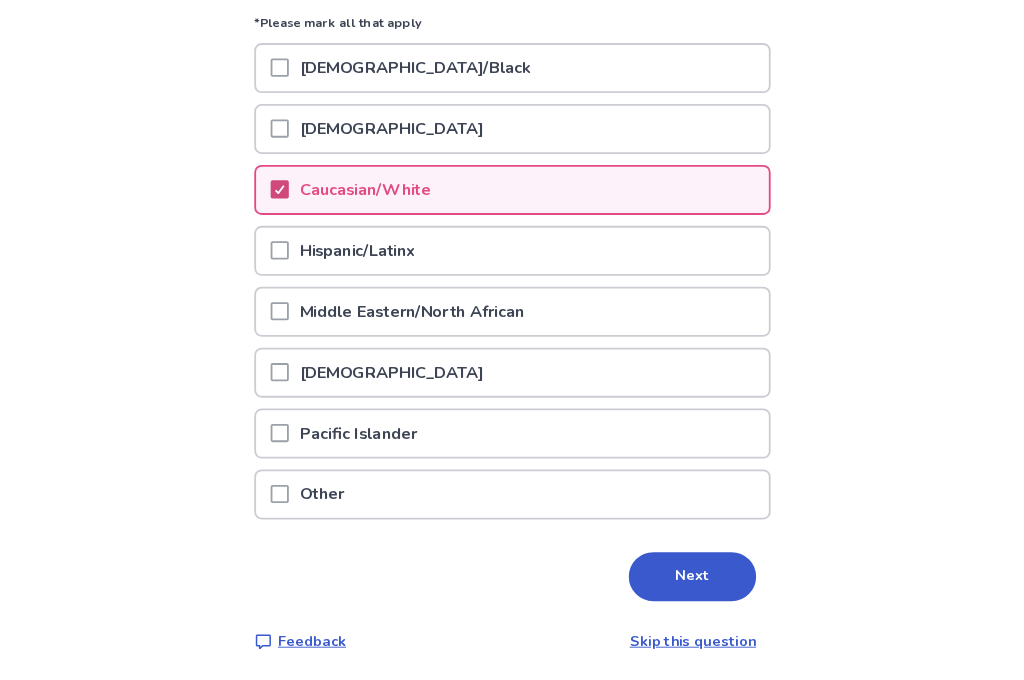 scroll, scrollTop: 0, scrollLeft: 0, axis: both 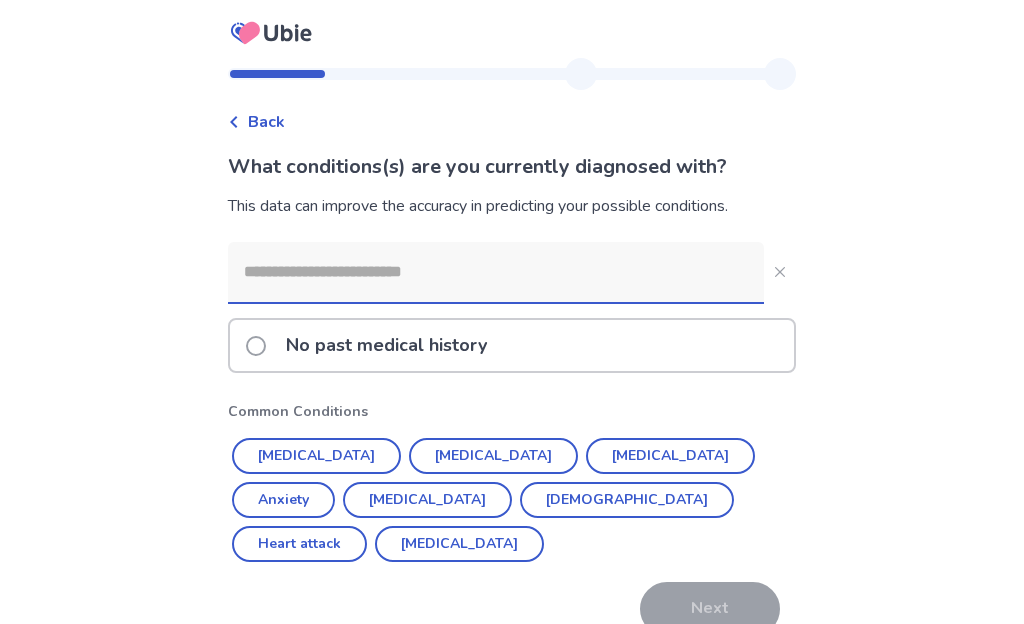 click at bounding box center [496, 272] 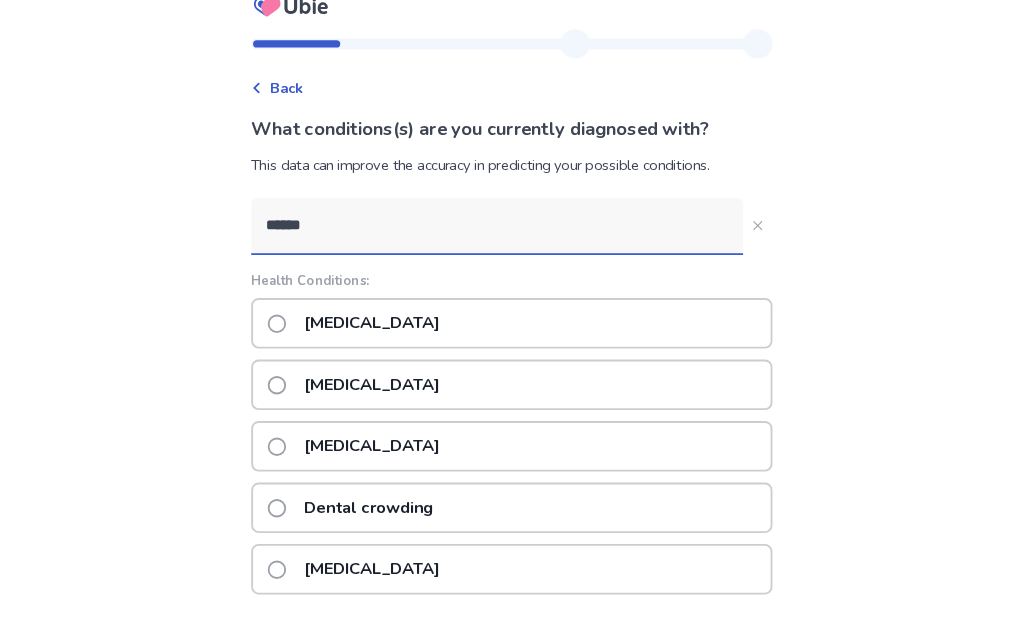 scroll, scrollTop: 26, scrollLeft: 0, axis: vertical 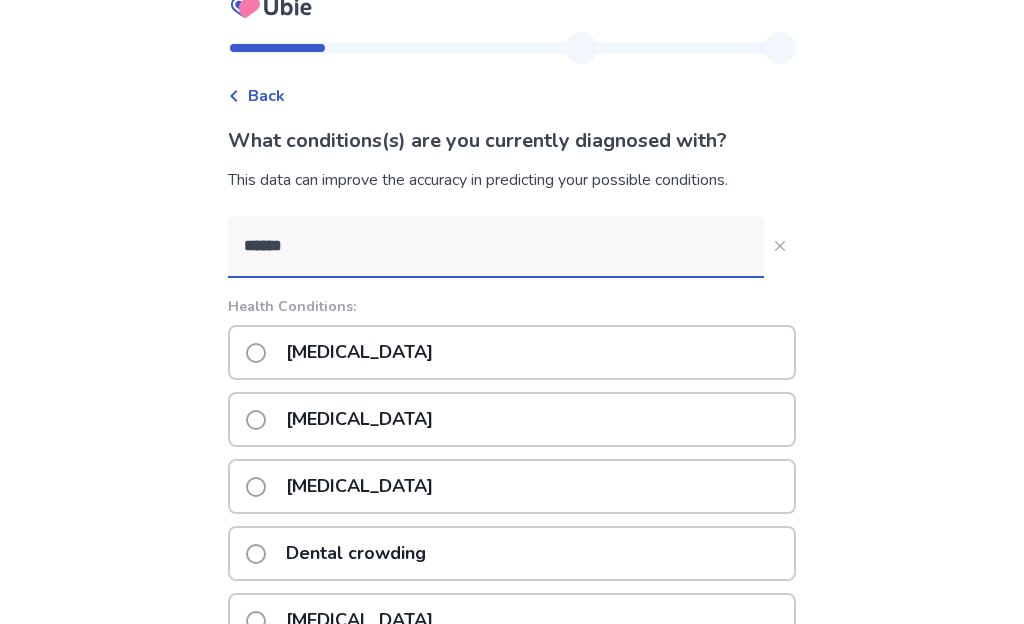 type on "******" 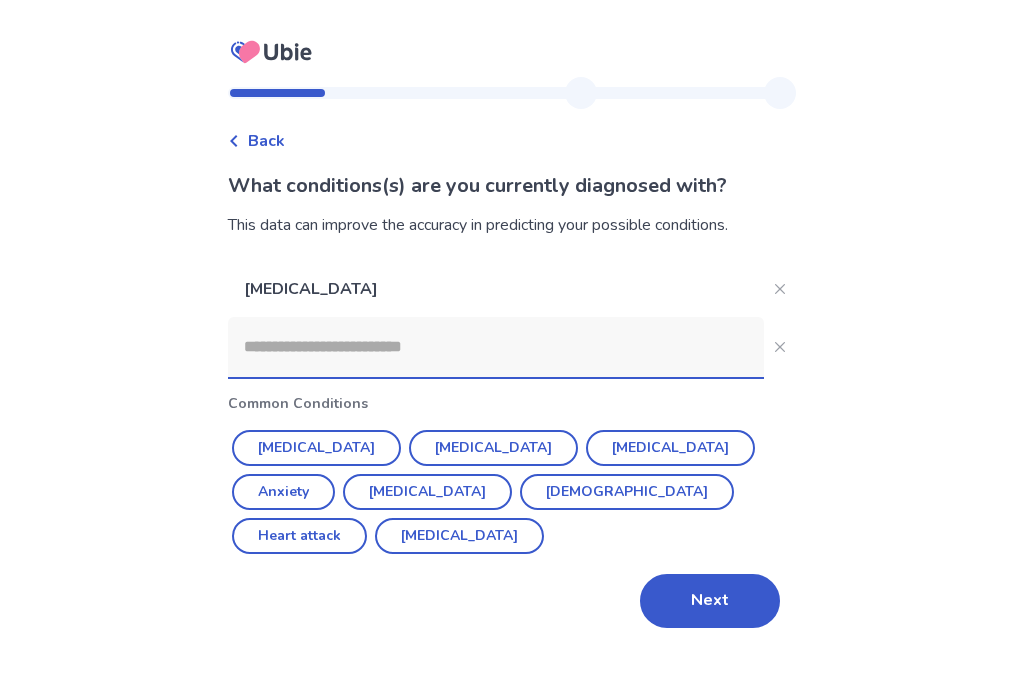 scroll, scrollTop: 0, scrollLeft: 0, axis: both 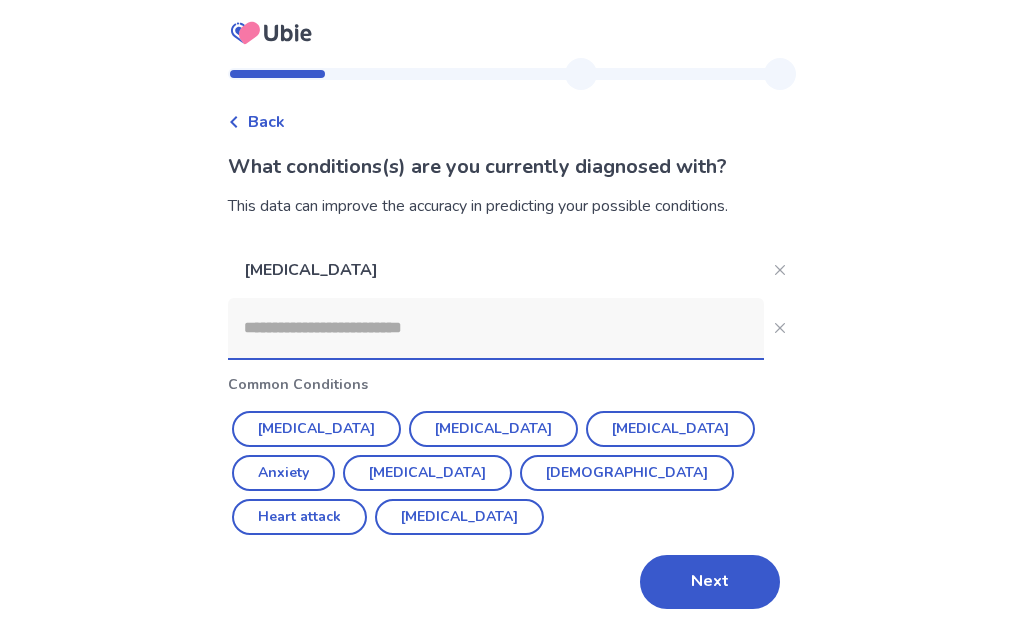 click on "Next" at bounding box center [710, 582] 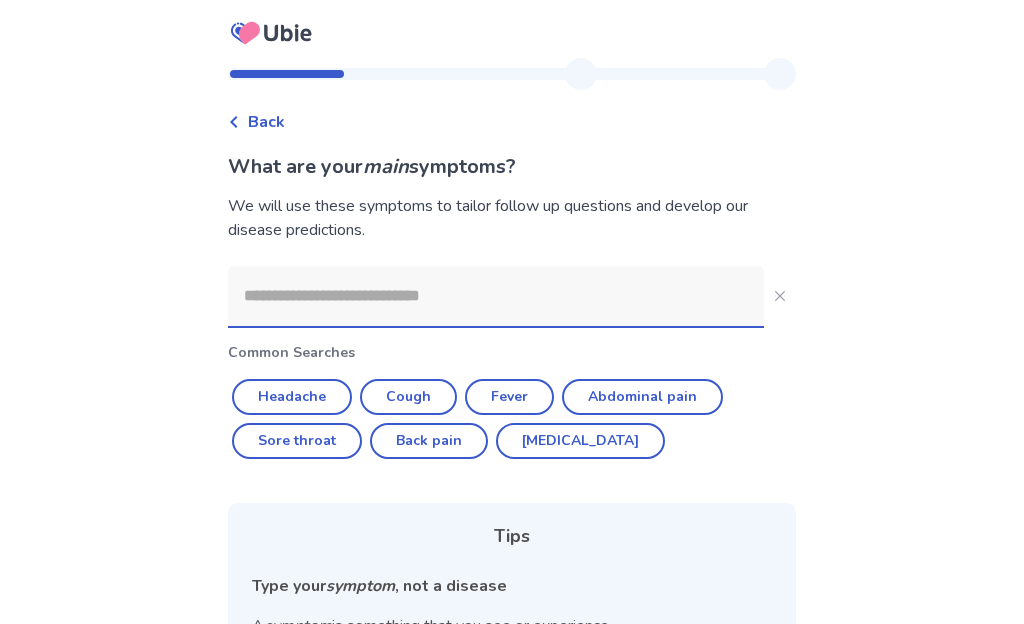 click 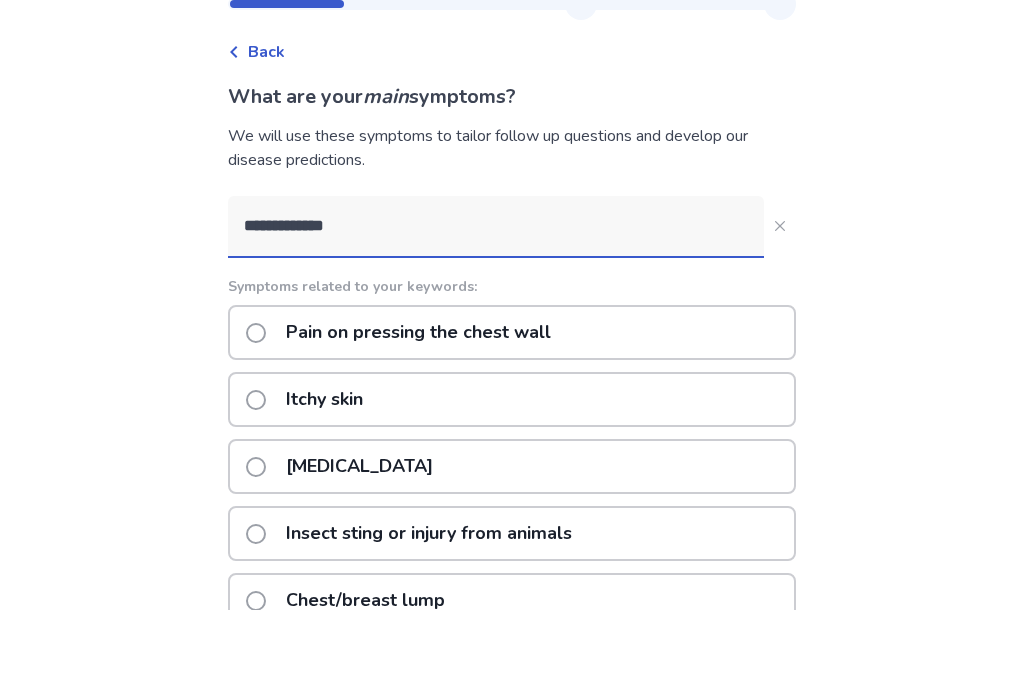 type on "**********" 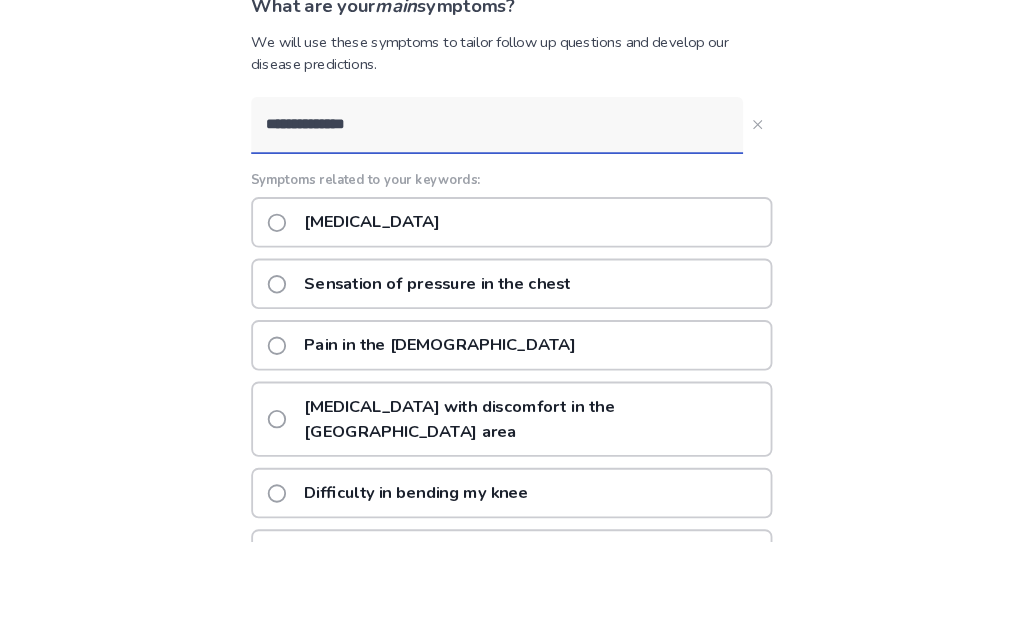 scroll, scrollTop: 160, scrollLeft: 0, axis: vertical 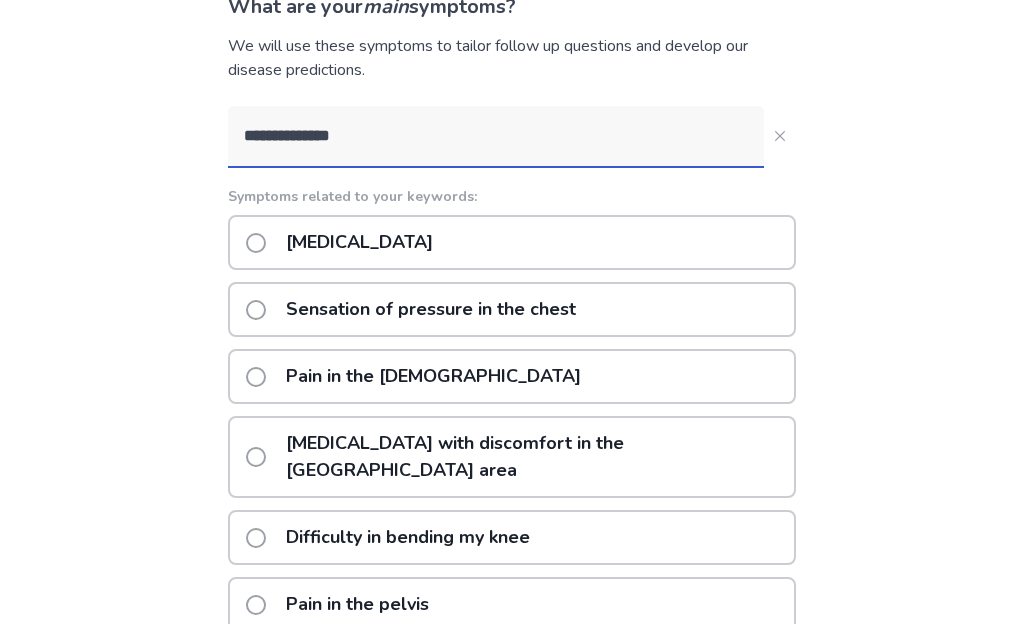 click 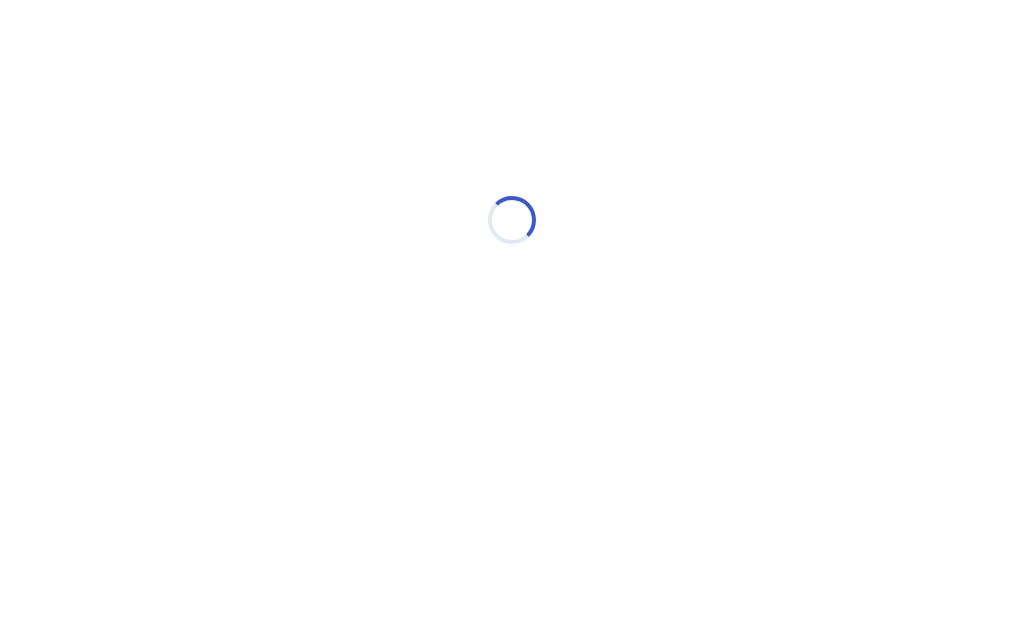 scroll, scrollTop: 0, scrollLeft: 0, axis: both 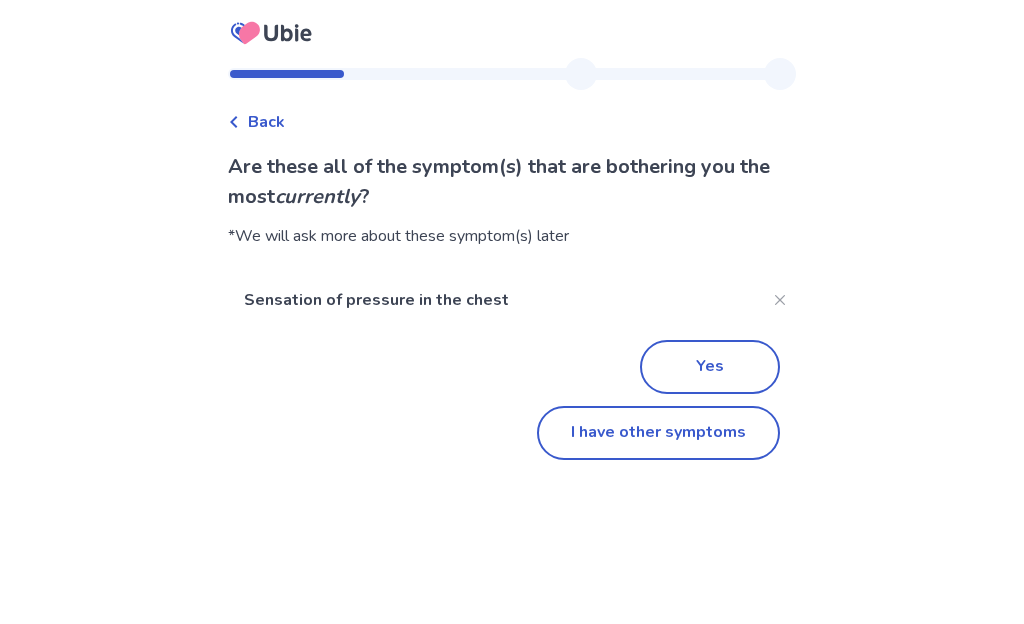 click on "I have other symptoms" 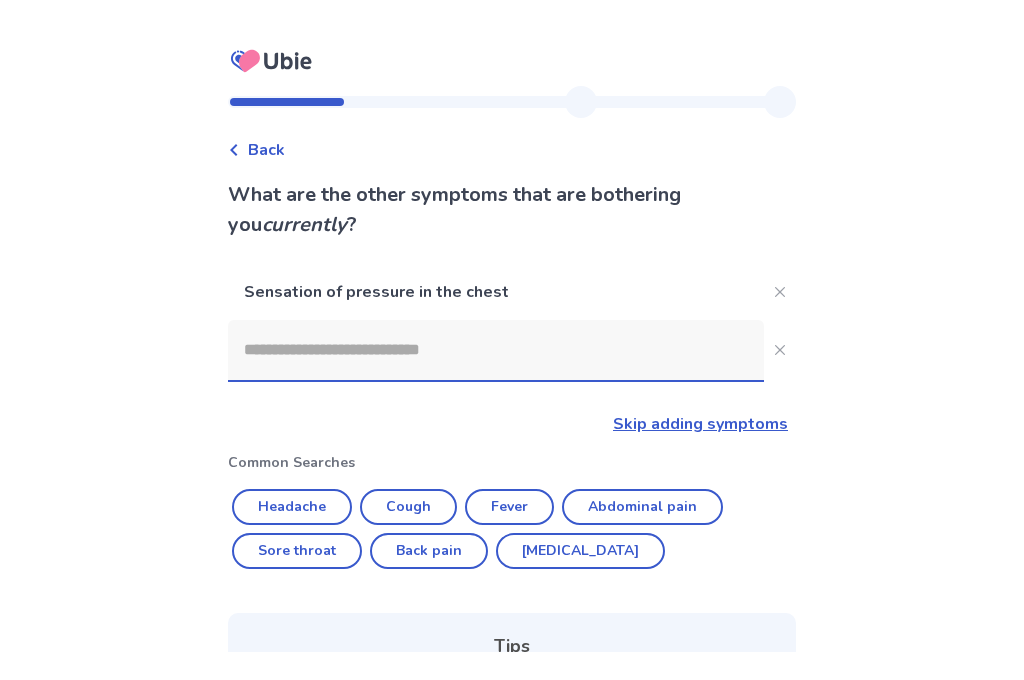 scroll, scrollTop: 160, scrollLeft: 0, axis: vertical 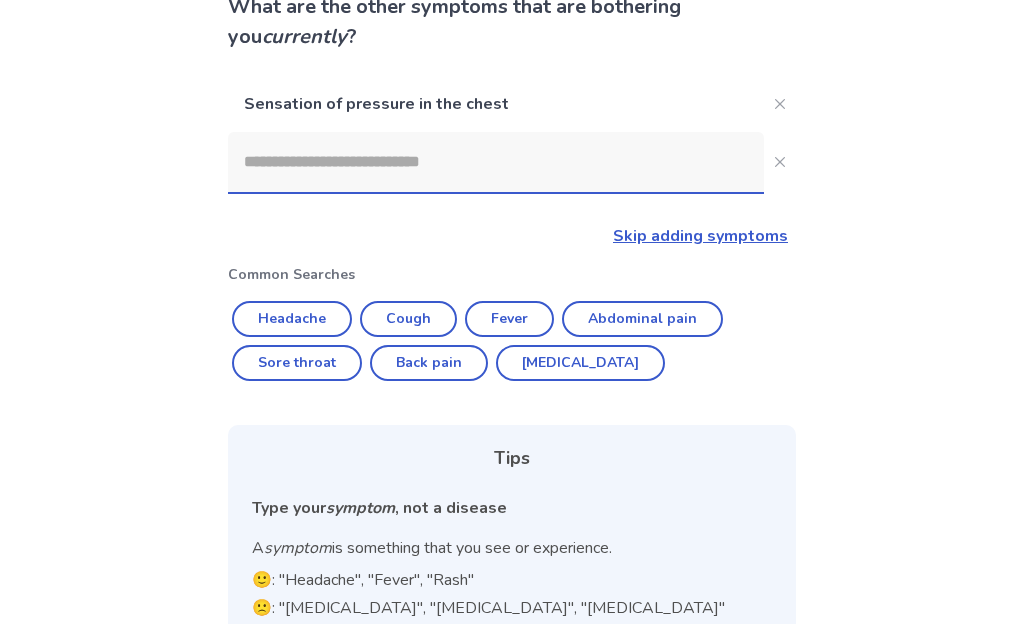 click 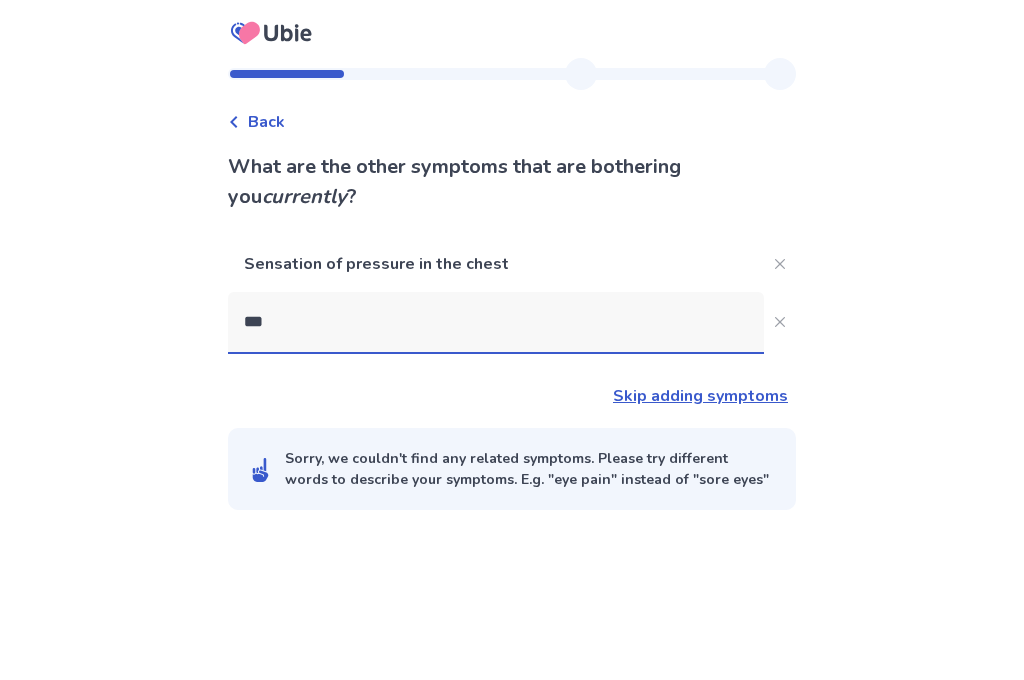 scroll, scrollTop: 0, scrollLeft: 0, axis: both 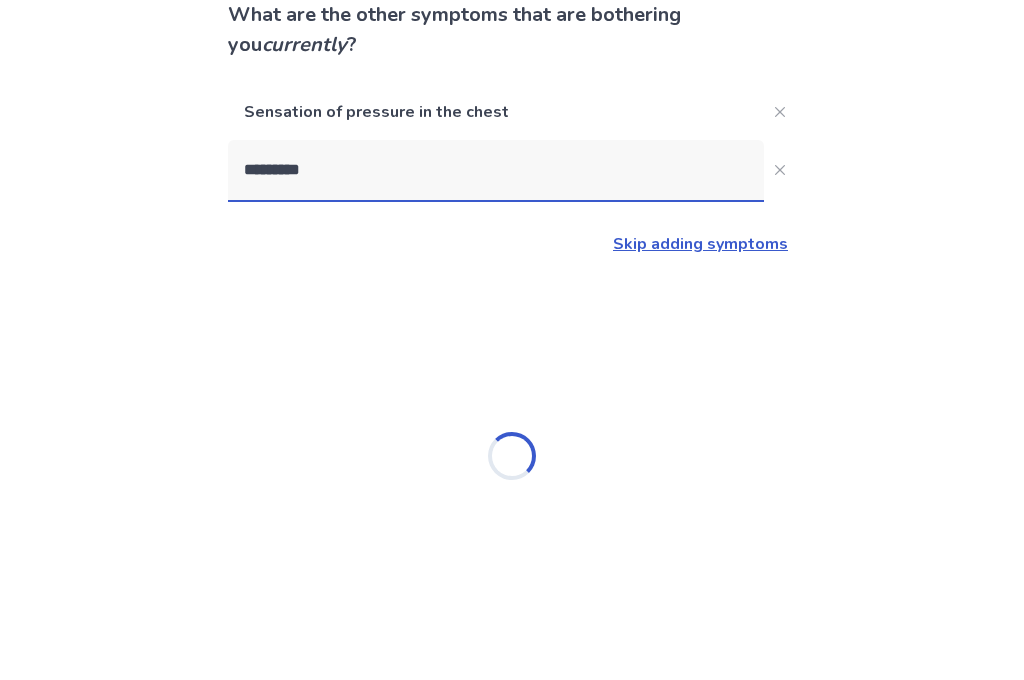 type on "**********" 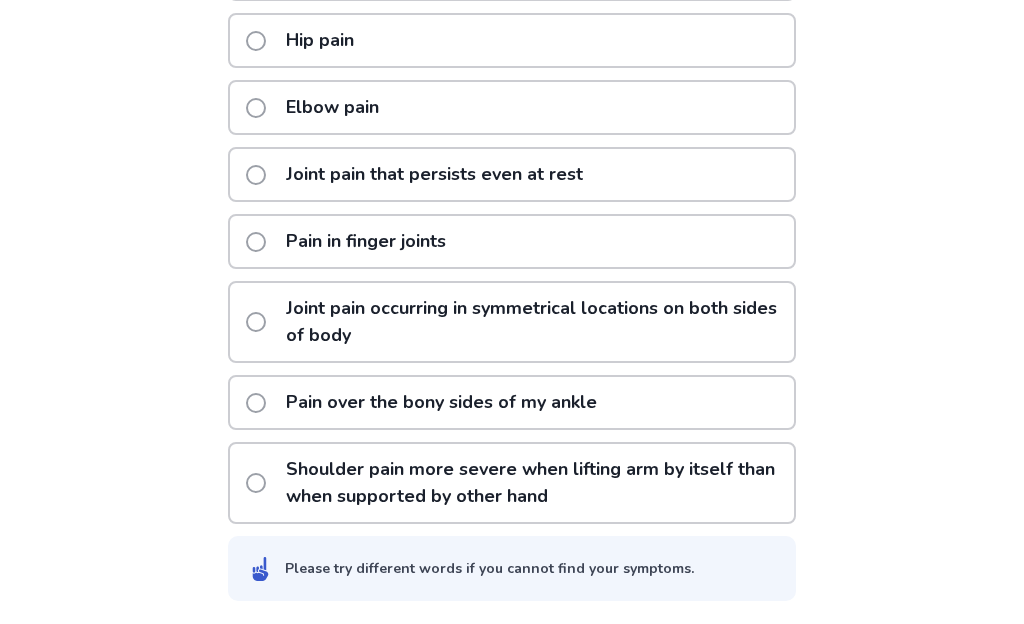 scroll, scrollTop: 645, scrollLeft: 0, axis: vertical 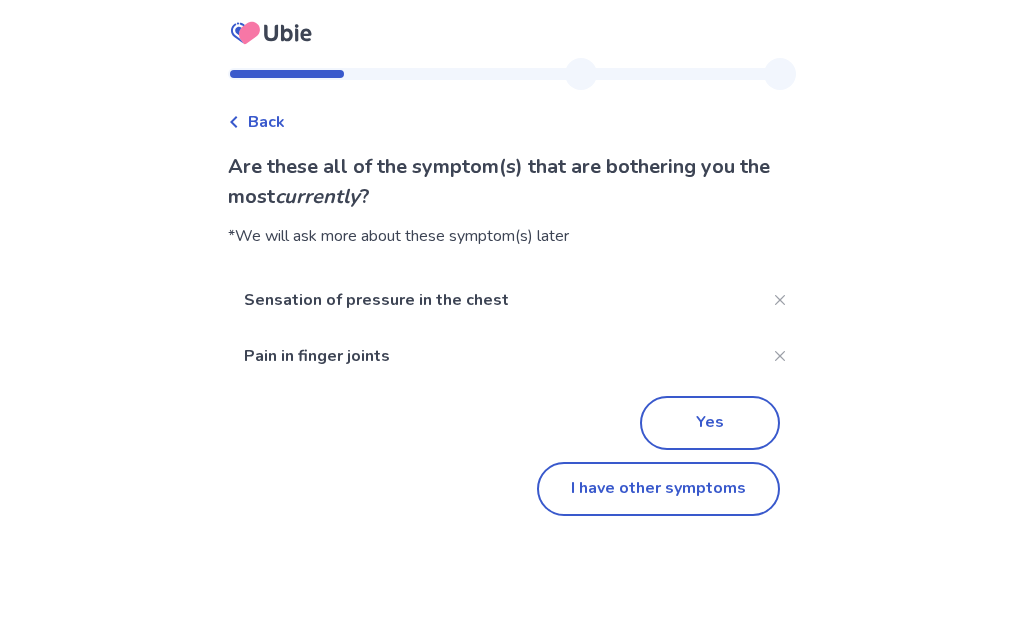 click on "Yes" 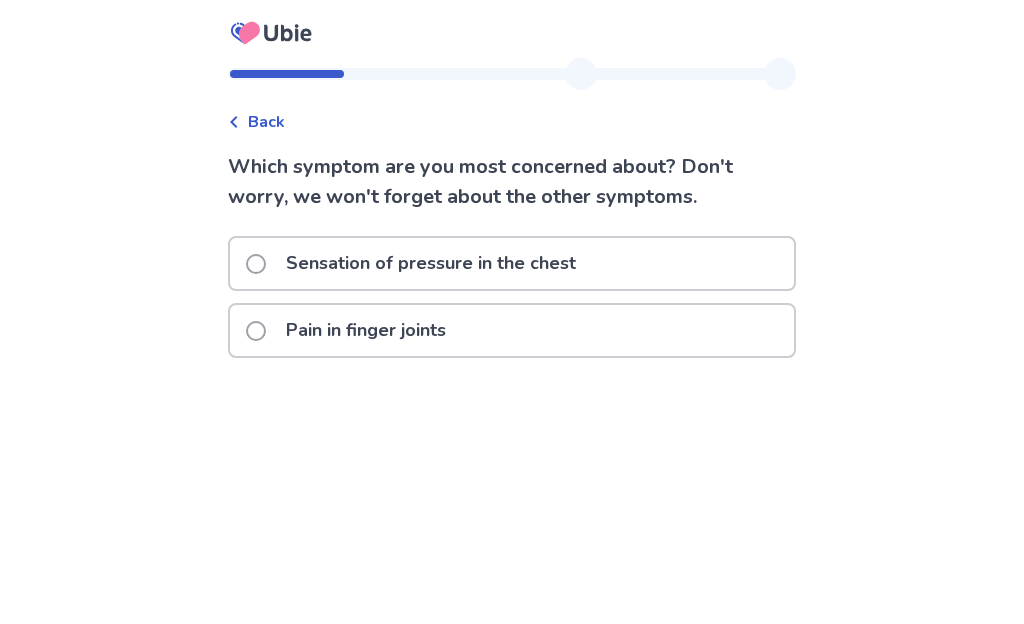 click 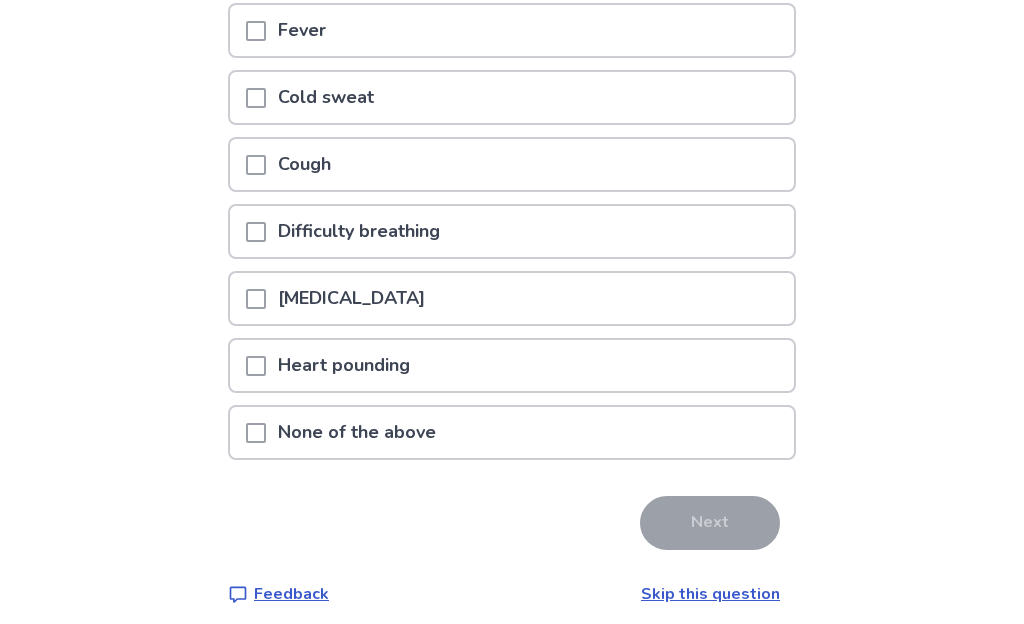 scroll, scrollTop: 266, scrollLeft: 0, axis: vertical 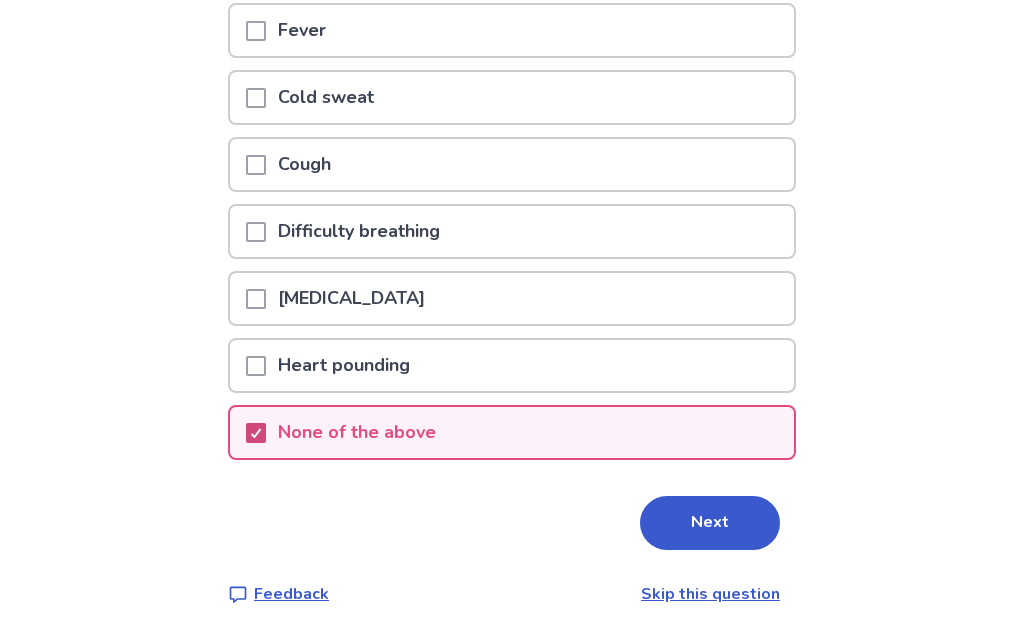 click on "Next" at bounding box center (710, 523) 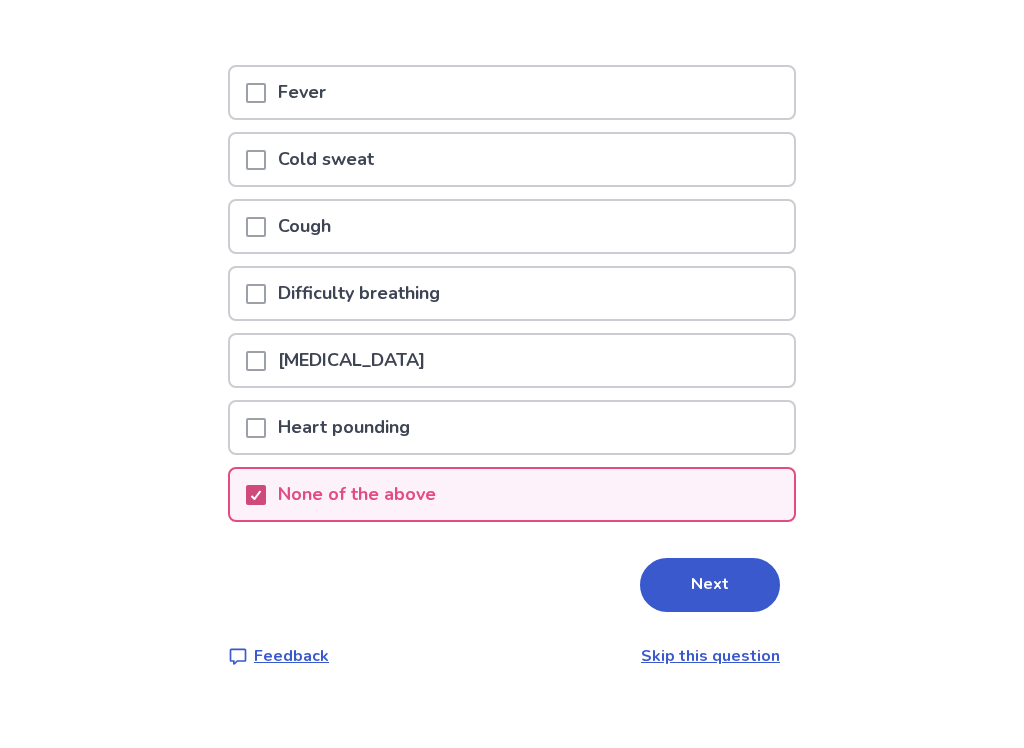 scroll, scrollTop: 0, scrollLeft: 0, axis: both 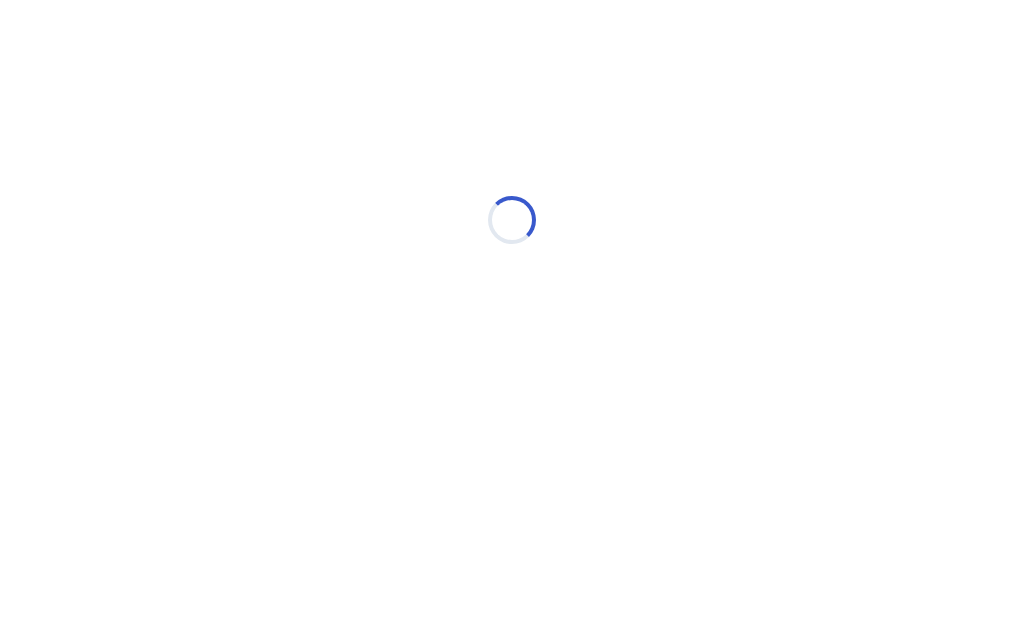 select on "*" 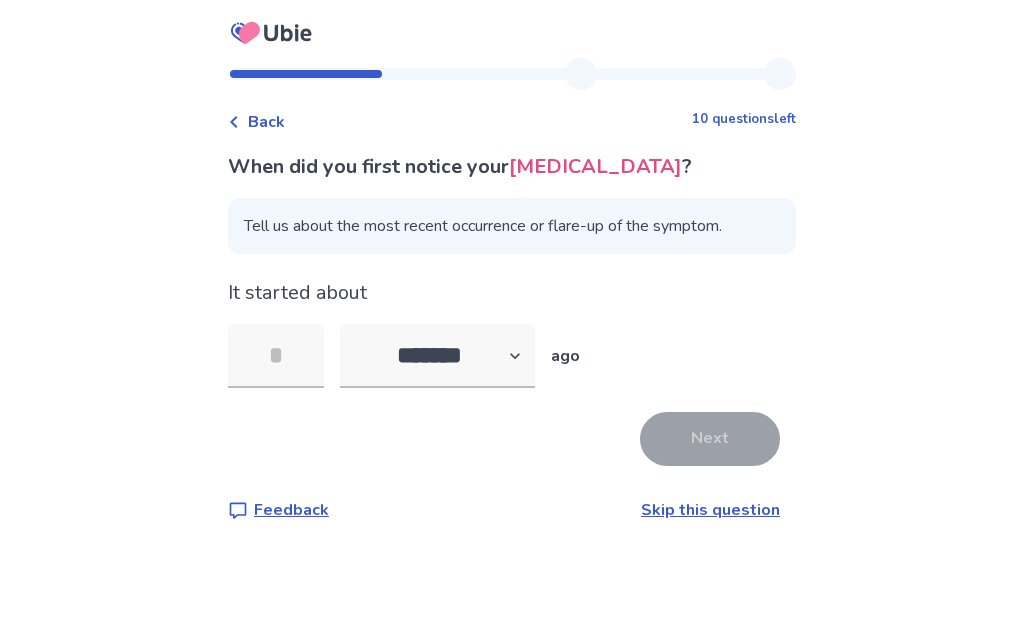 click on "Skip this question" at bounding box center [710, 510] 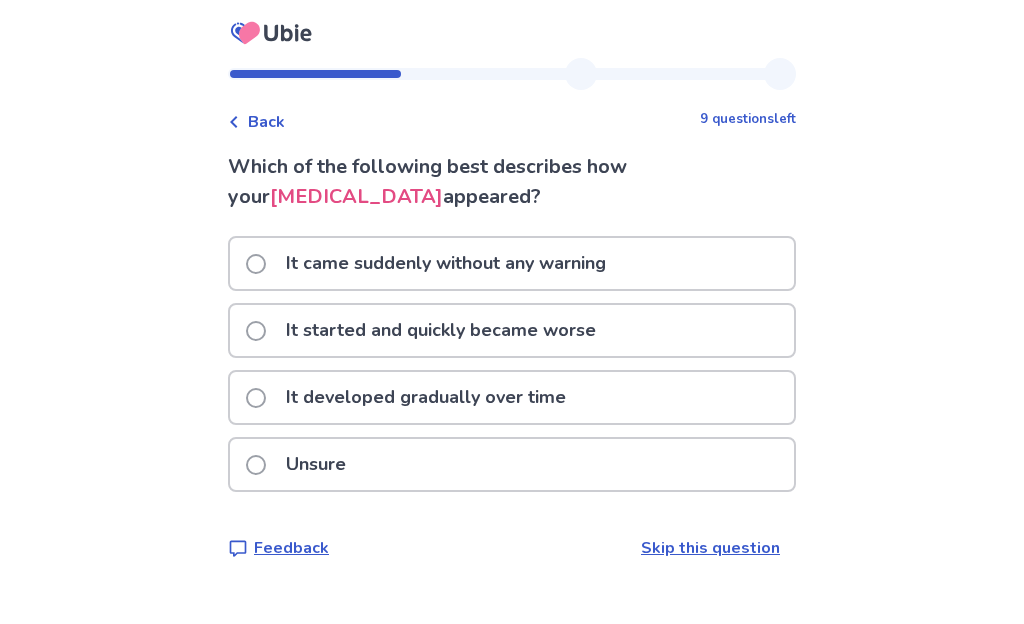 click at bounding box center (256, 465) 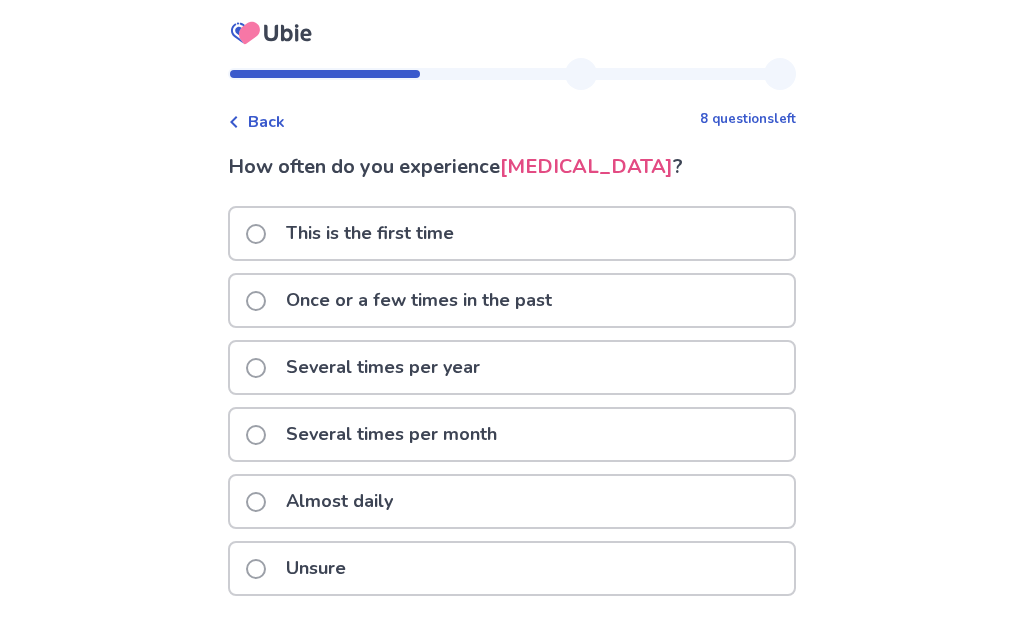 click at bounding box center [256, 435] 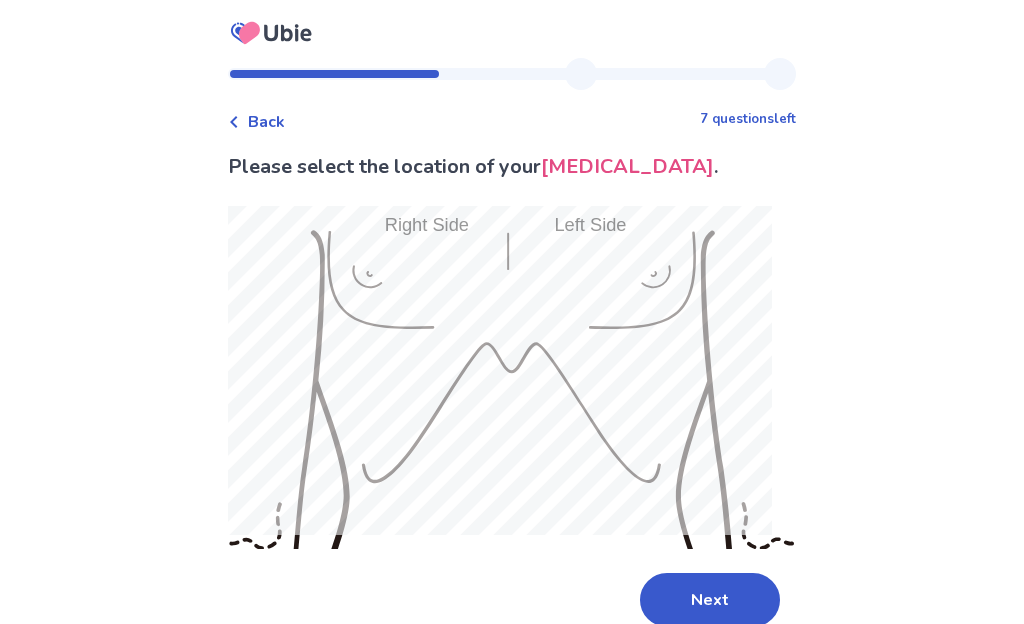 click on "Next" at bounding box center [710, 600] 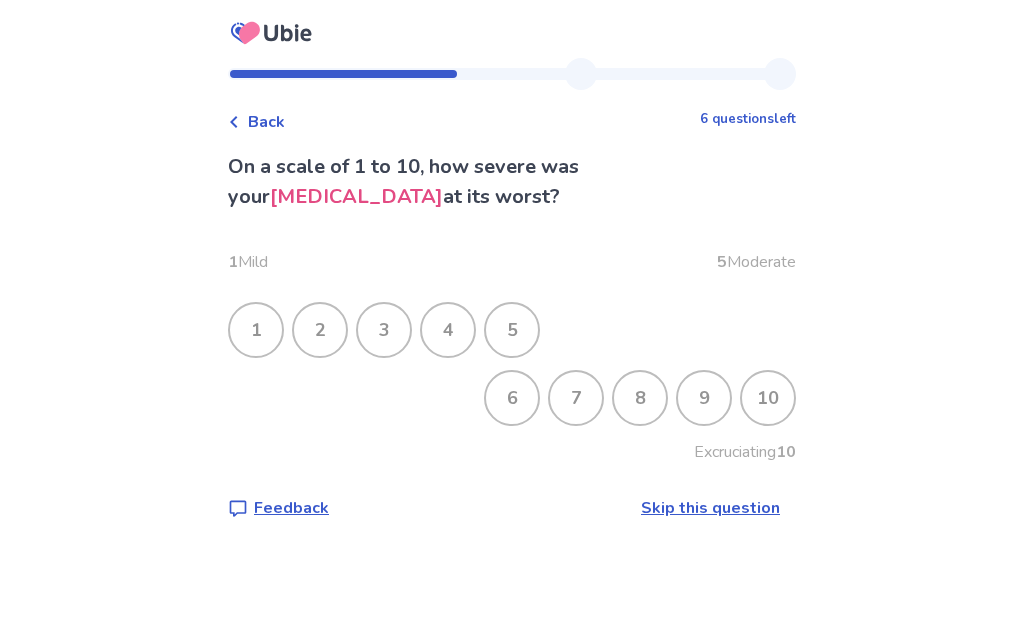 click on "3" at bounding box center (384, 330) 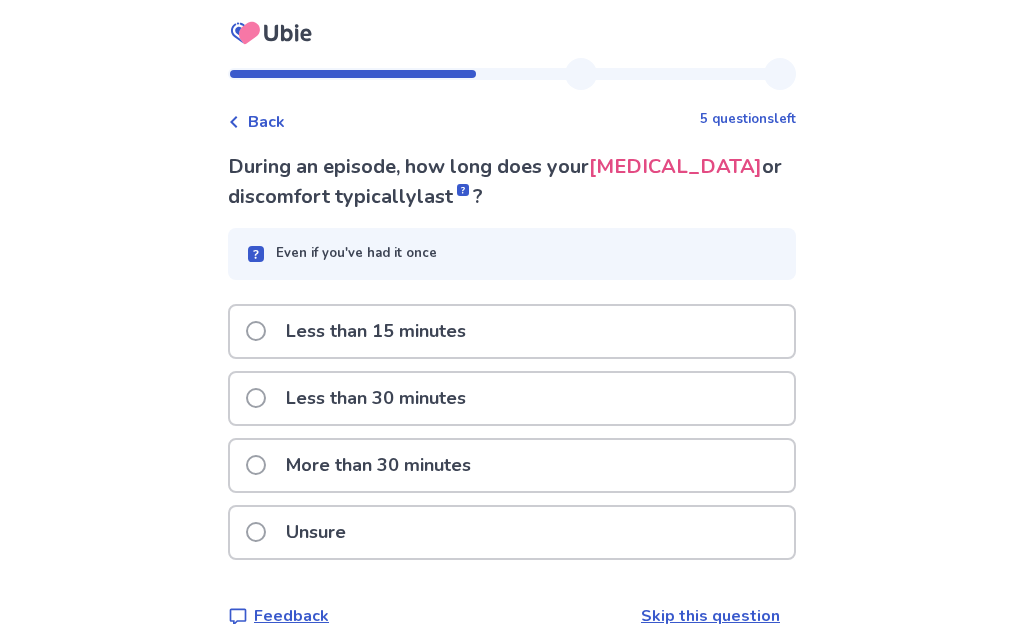 click at bounding box center [256, 532] 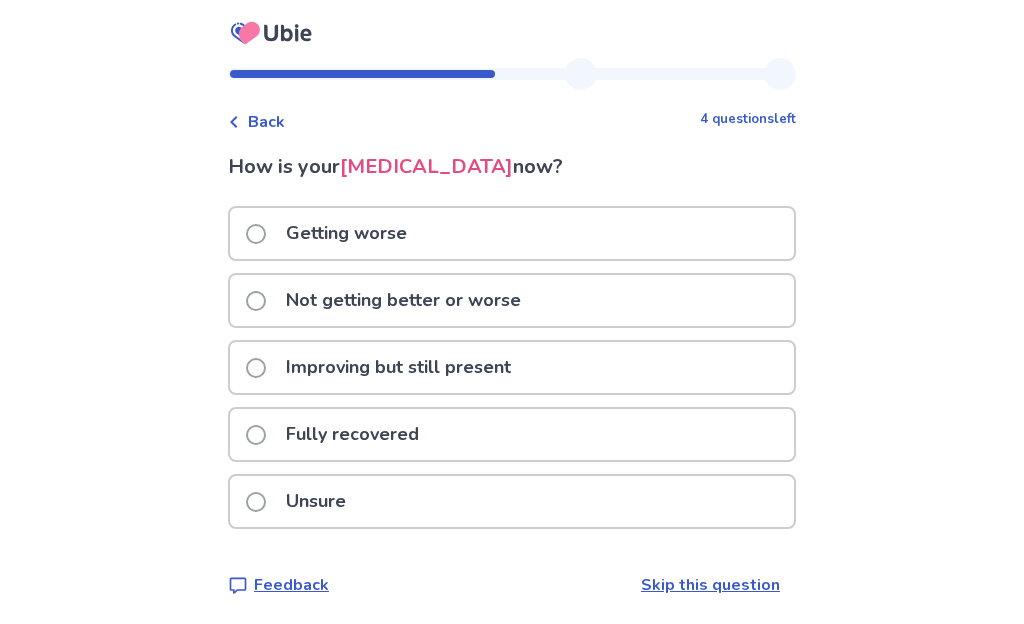 click on "Not getting better or worse" at bounding box center (512, 300) 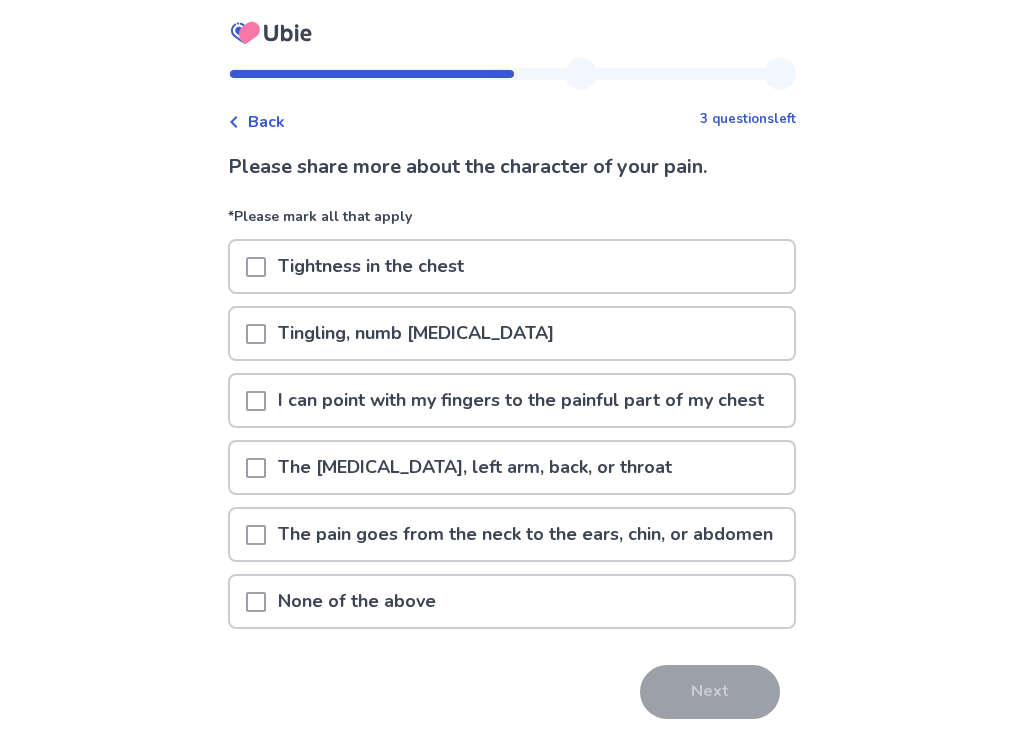 click at bounding box center [256, 267] 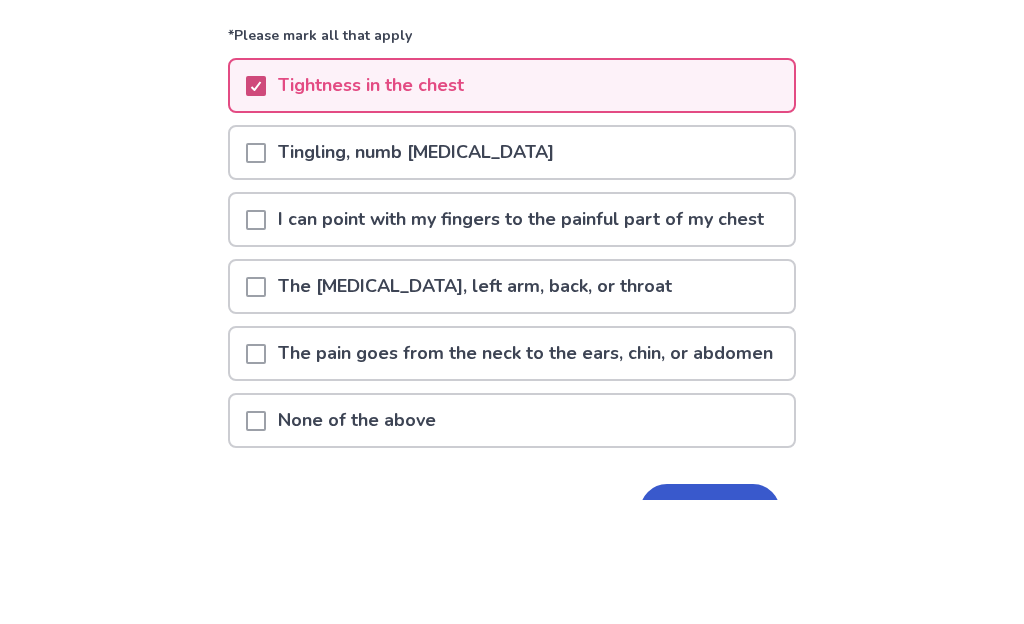 scroll, scrollTop: 264, scrollLeft: 0, axis: vertical 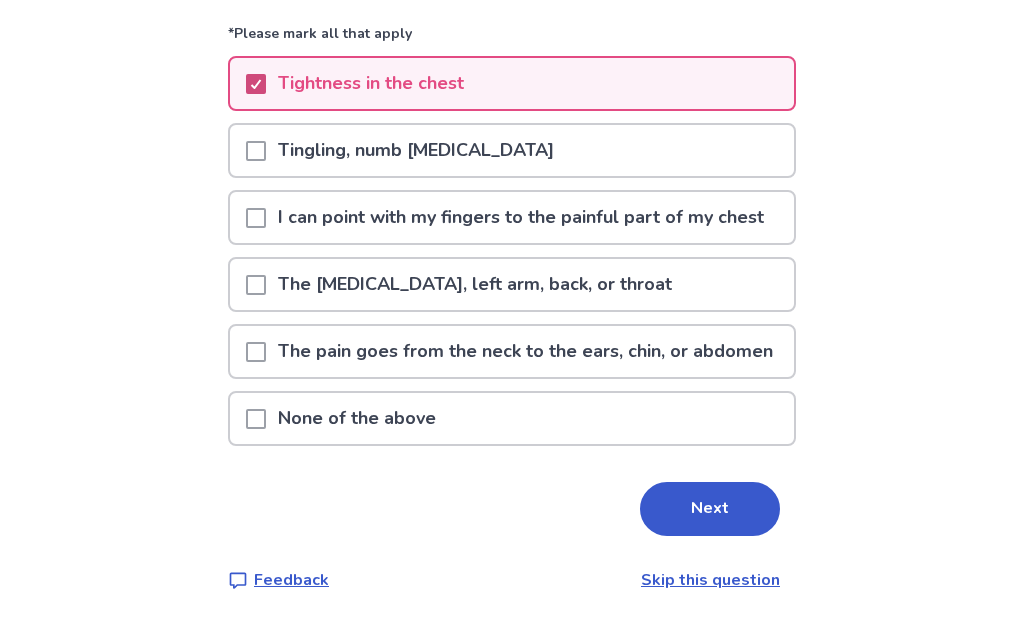 click on "Next" at bounding box center [710, 509] 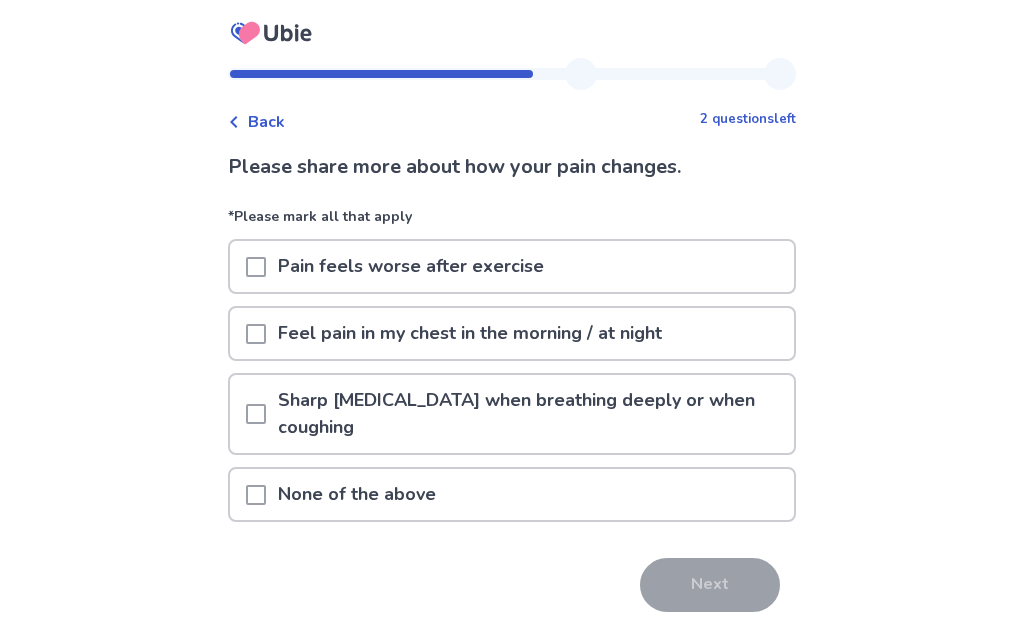 click at bounding box center (256, 334) 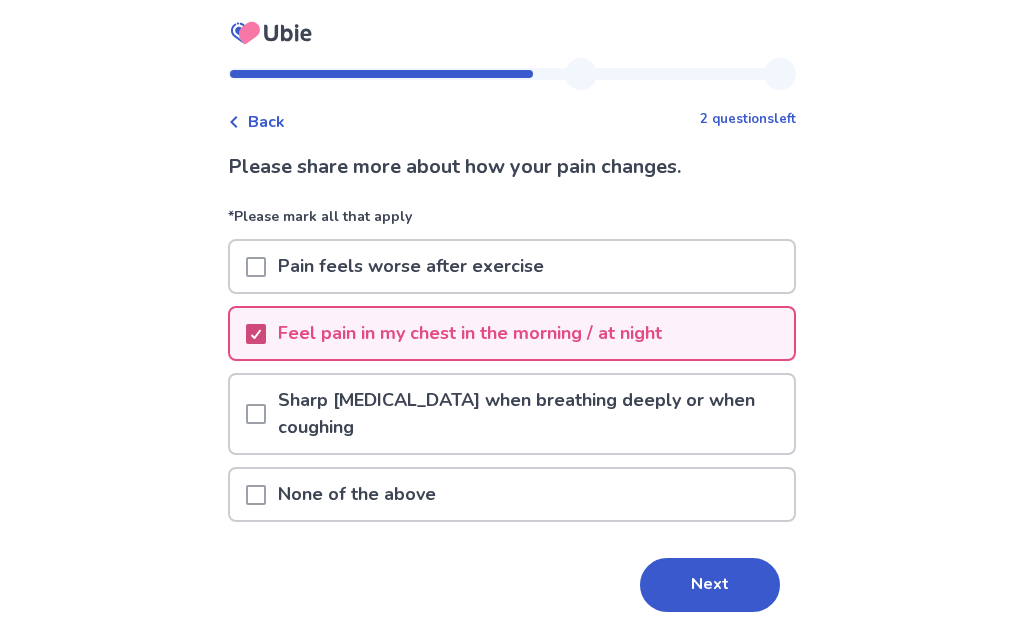 click on "Next" at bounding box center [710, 585] 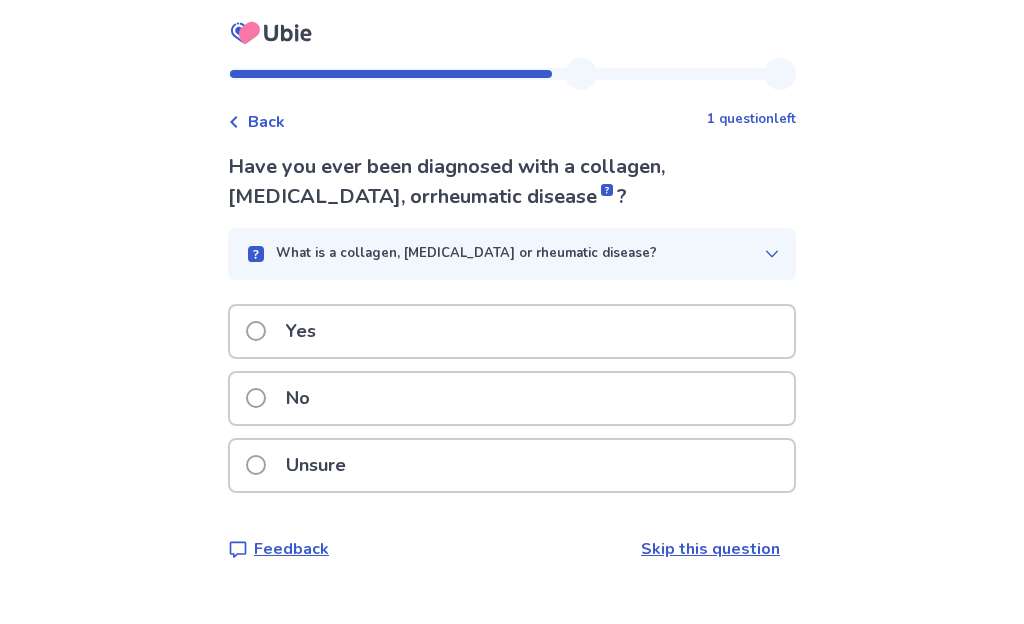 click at bounding box center [256, 398] 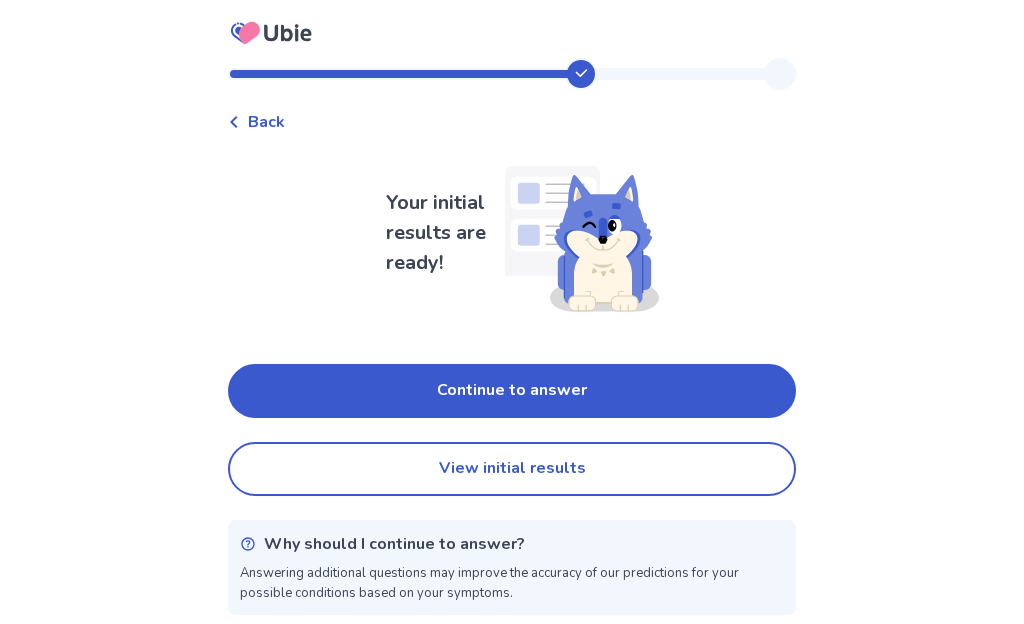 click on "Continue to answer" at bounding box center (512, 391) 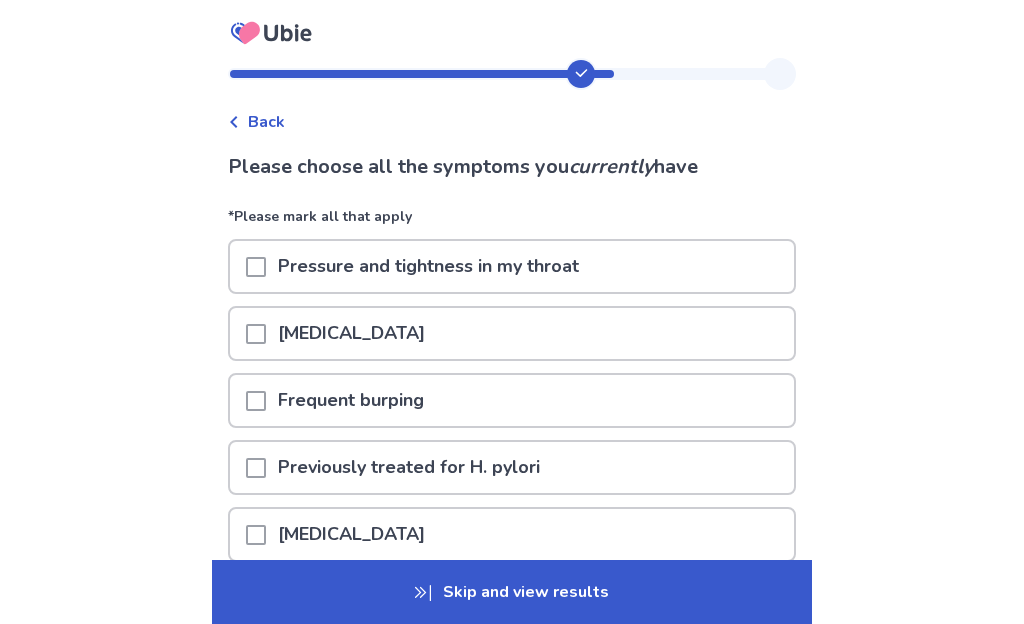 click at bounding box center (256, 267) 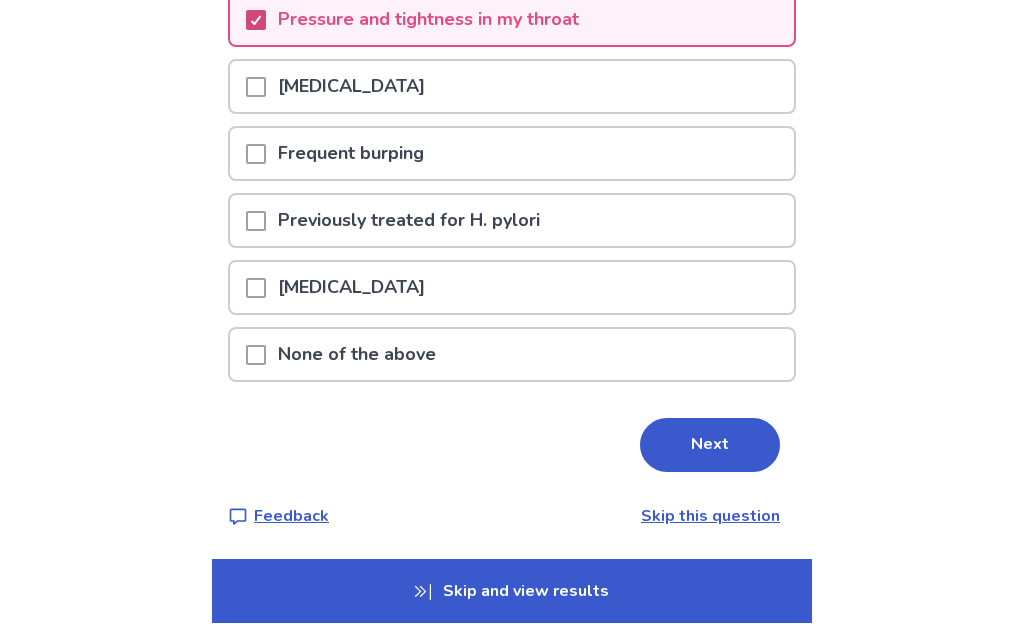 scroll, scrollTop: 247, scrollLeft: 0, axis: vertical 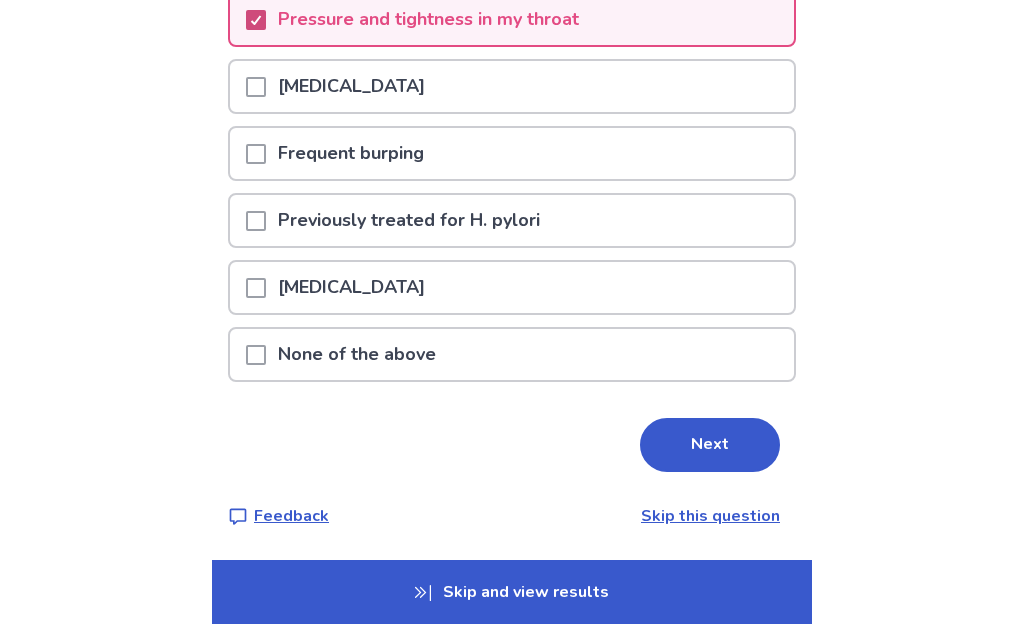 click on "Next" at bounding box center (710, 445) 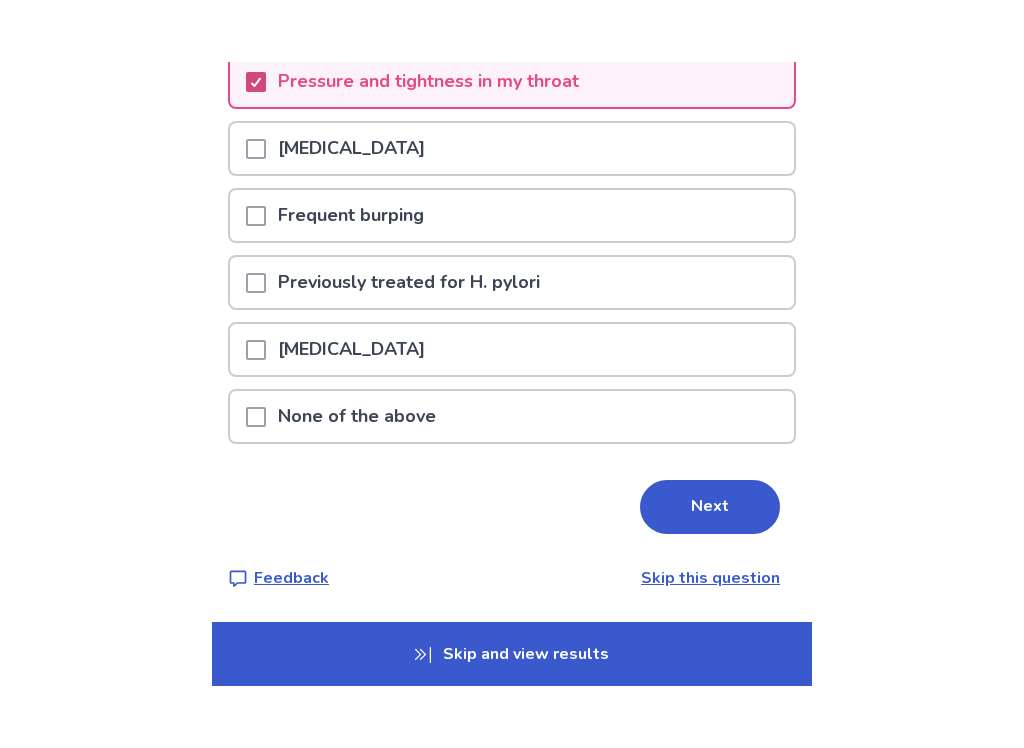 scroll, scrollTop: 0, scrollLeft: 0, axis: both 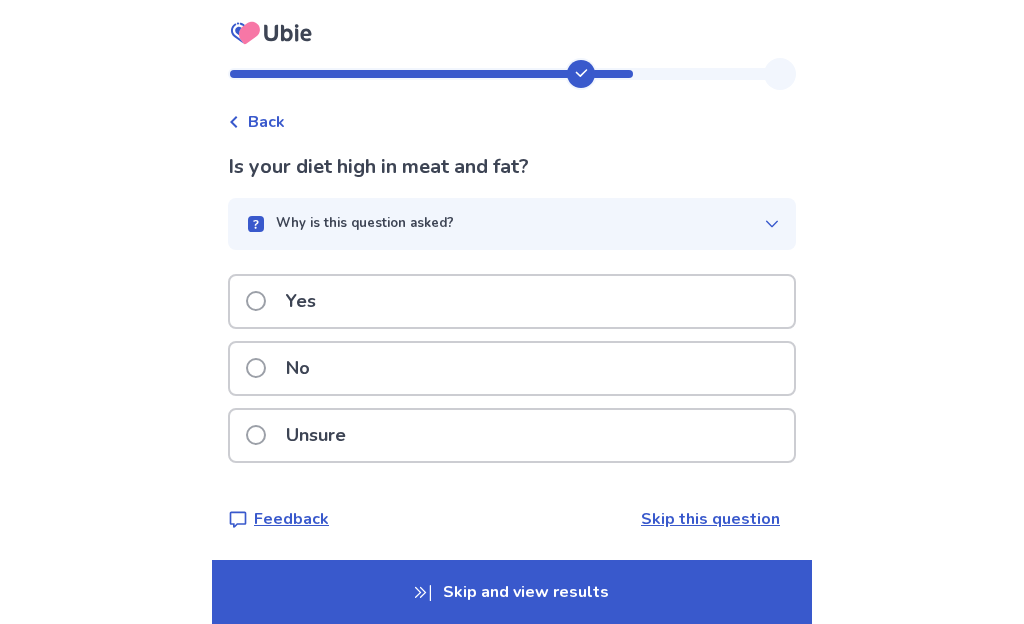 click at bounding box center [256, 301] 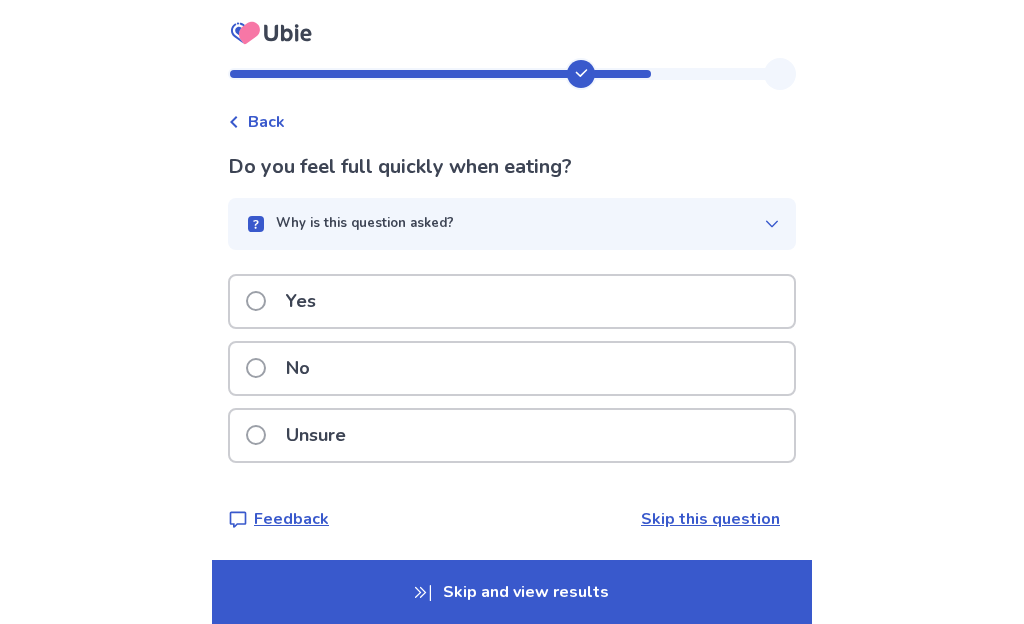 click at bounding box center [256, 368] 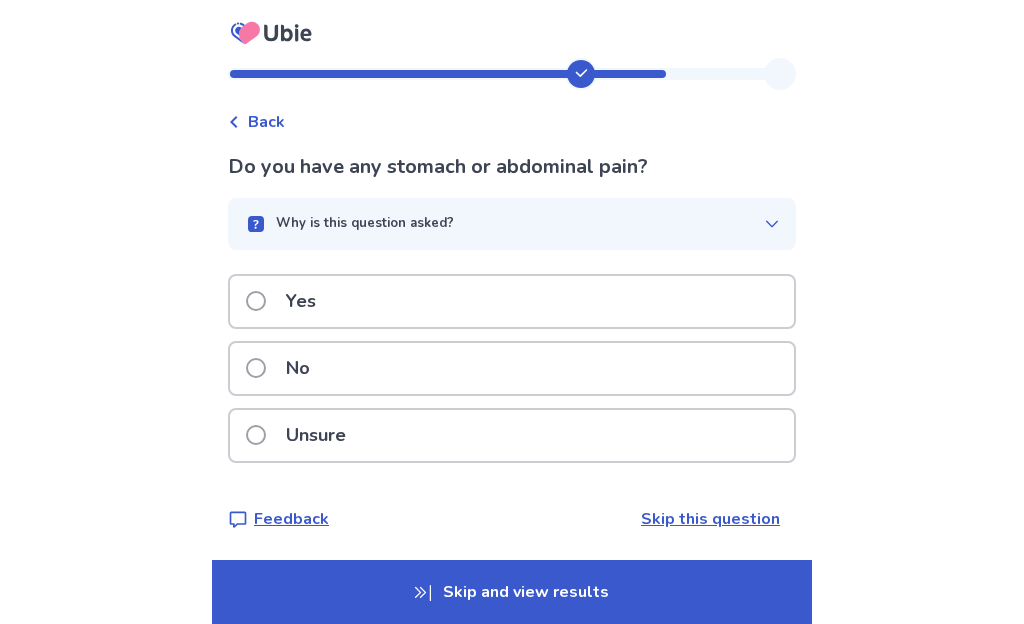 click at bounding box center [256, 368] 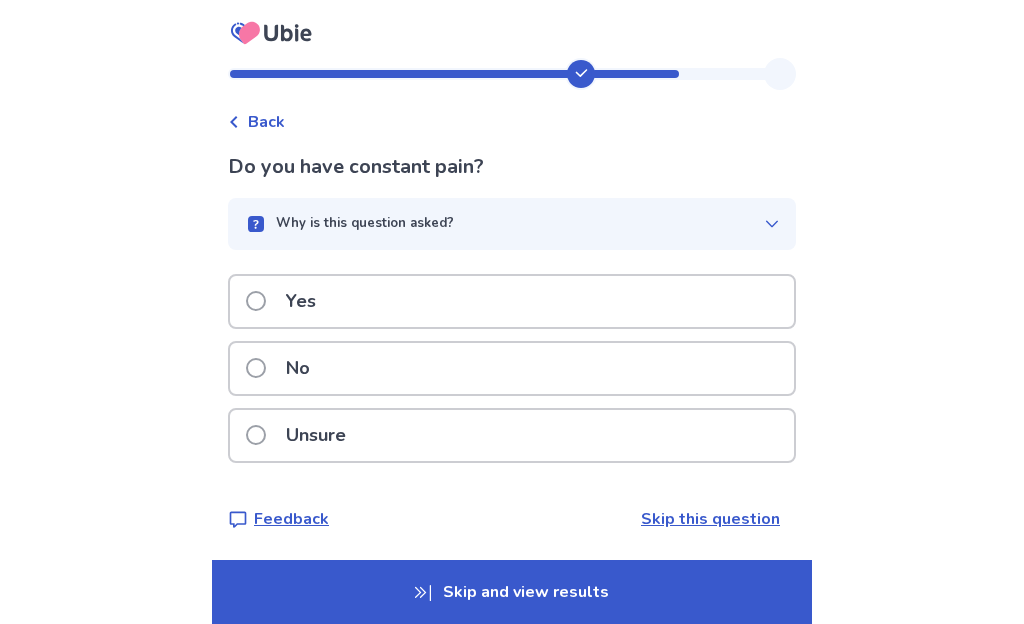 click at bounding box center [256, 368] 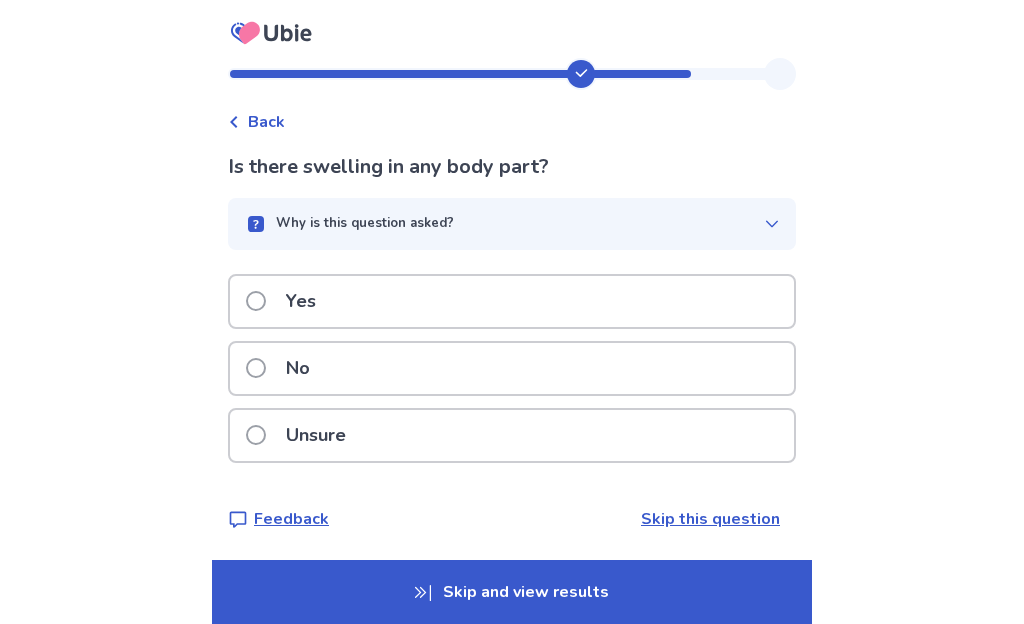 click at bounding box center (256, 368) 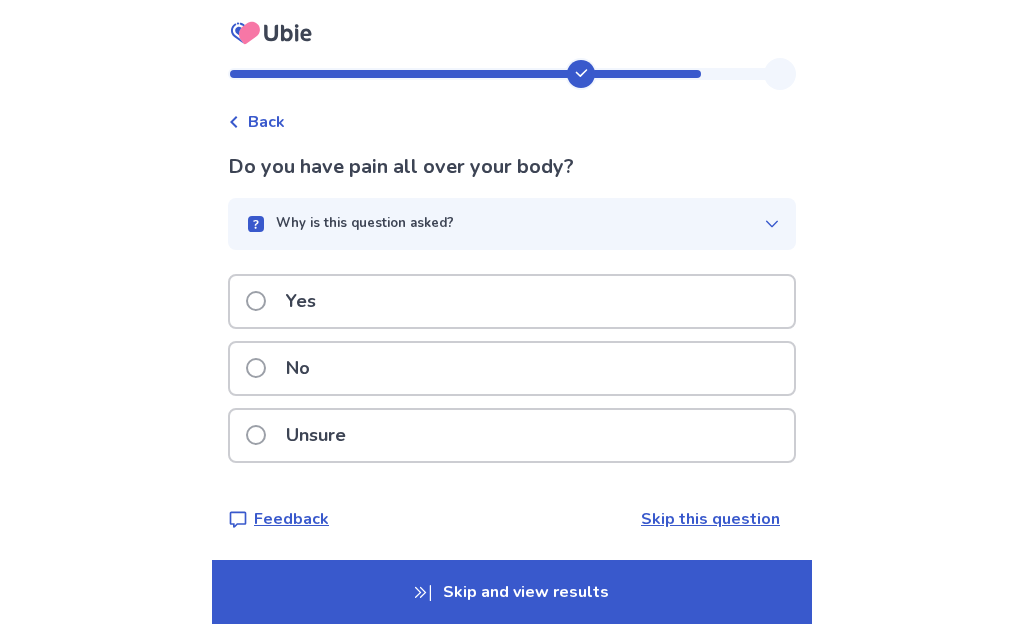 click at bounding box center [256, 301] 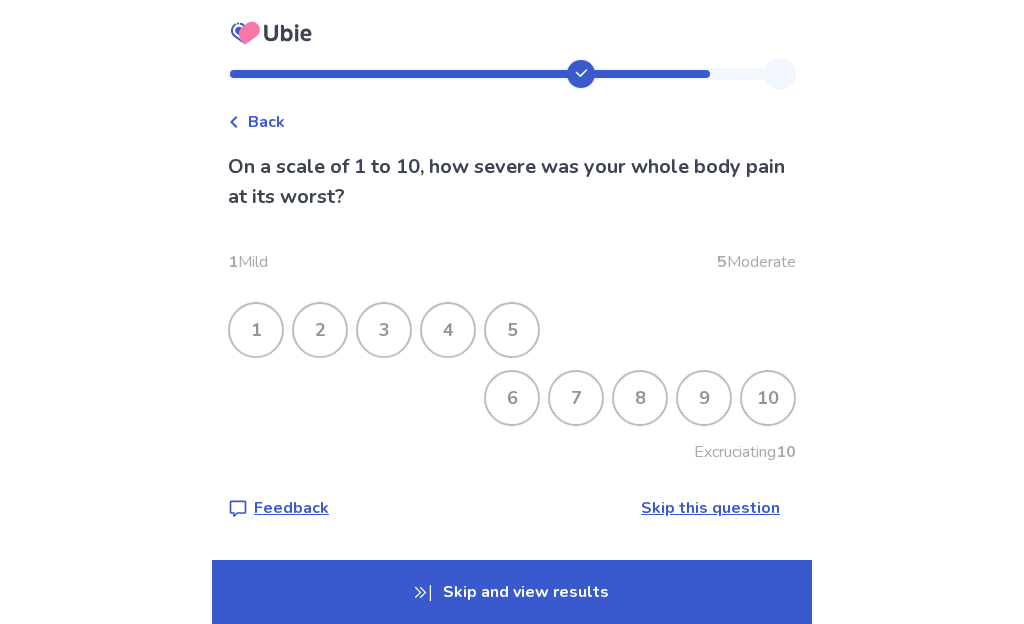 click on "2" at bounding box center [320, 330] 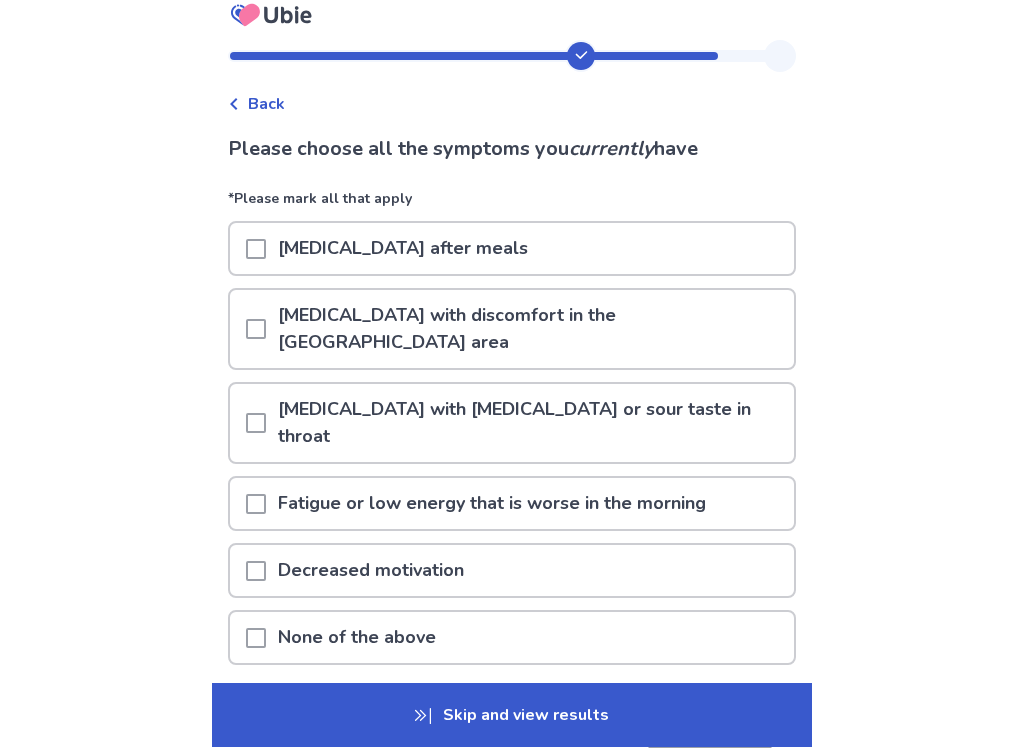 scroll, scrollTop: 22, scrollLeft: 0, axis: vertical 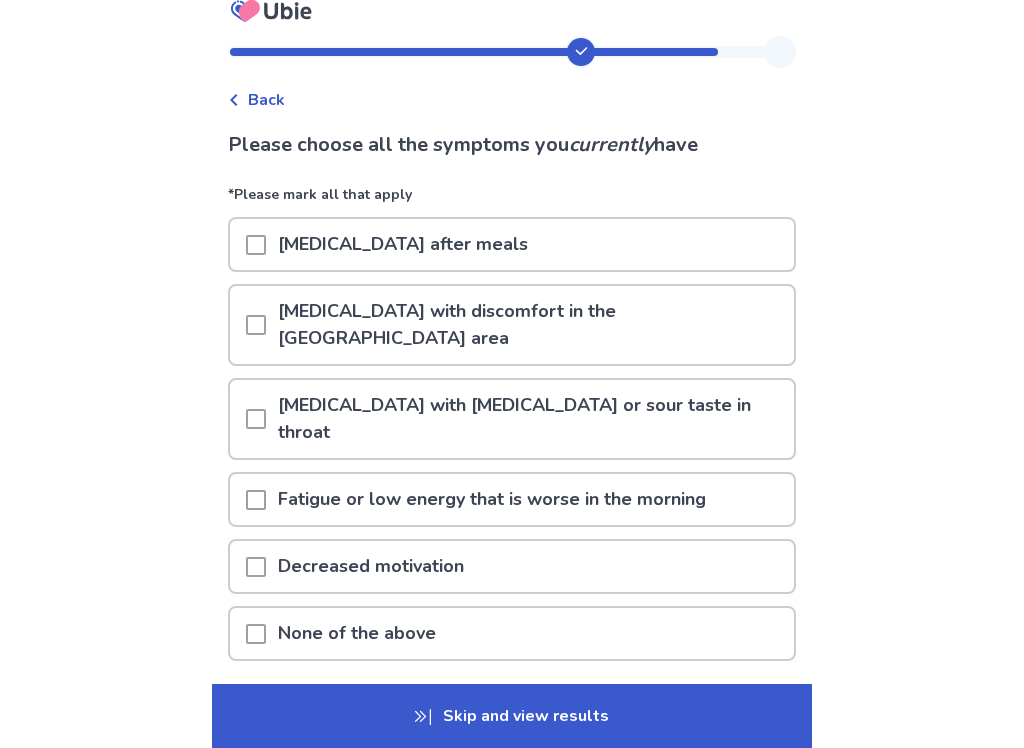 click at bounding box center [256, 419] 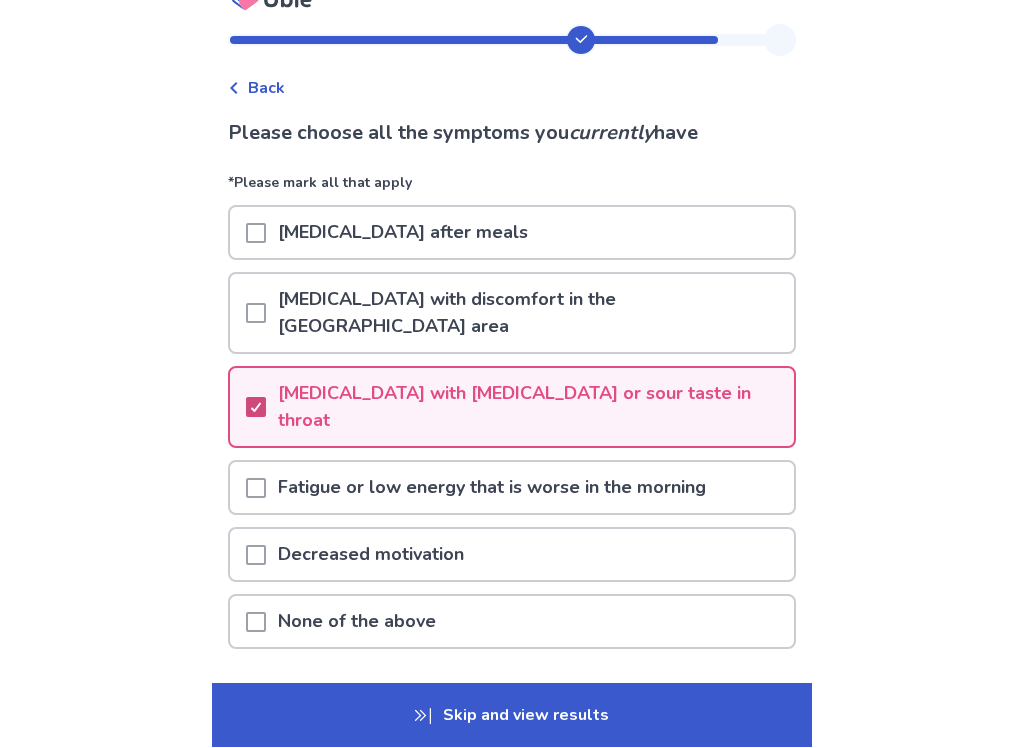 scroll, scrollTop: 50, scrollLeft: 0, axis: vertical 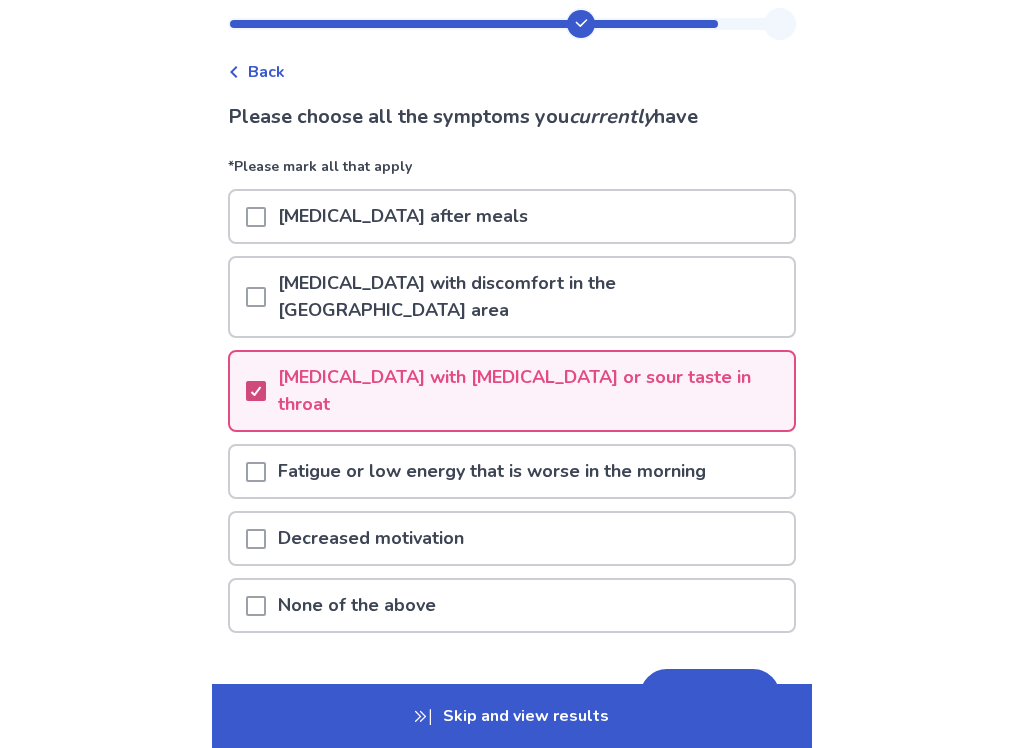 click on "Next" at bounding box center [710, 696] 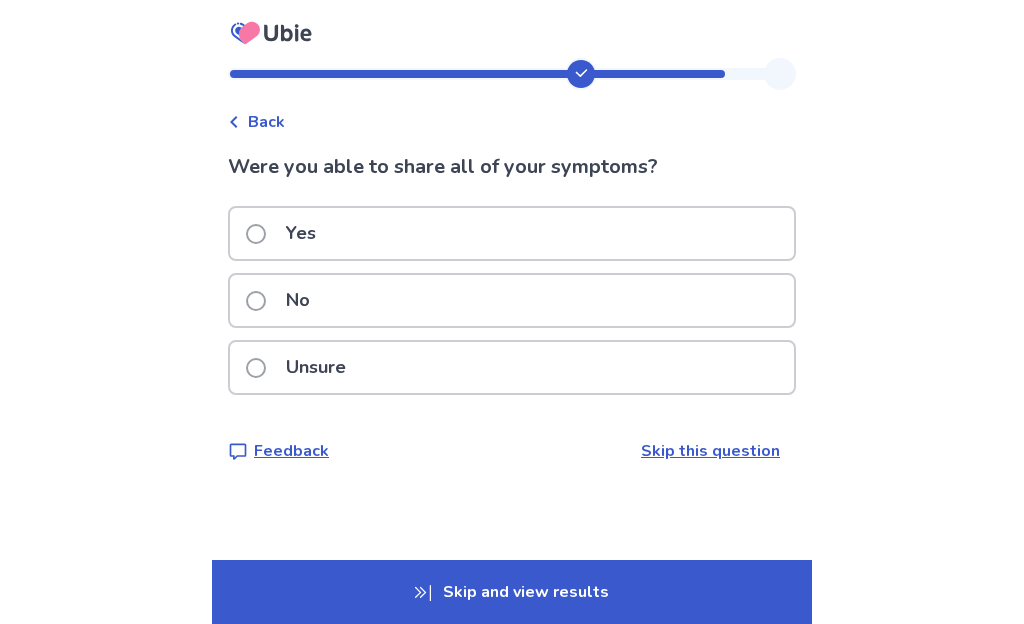 click at bounding box center (256, 234) 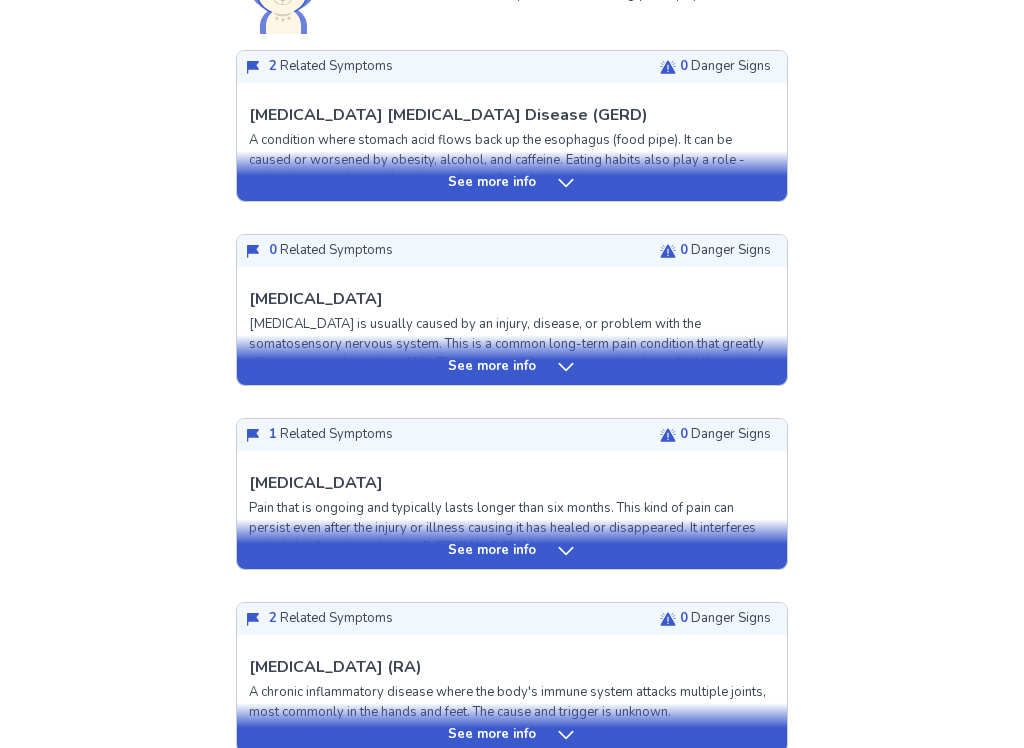 scroll, scrollTop: 527, scrollLeft: 0, axis: vertical 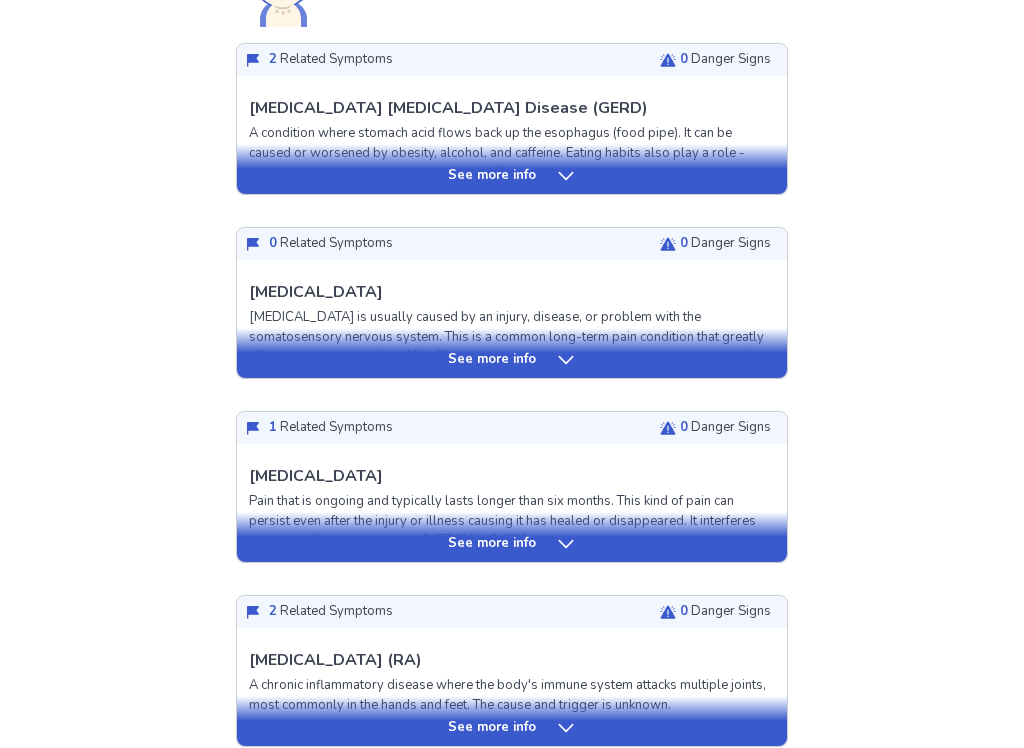 click on "See more info" at bounding box center (512, 360) 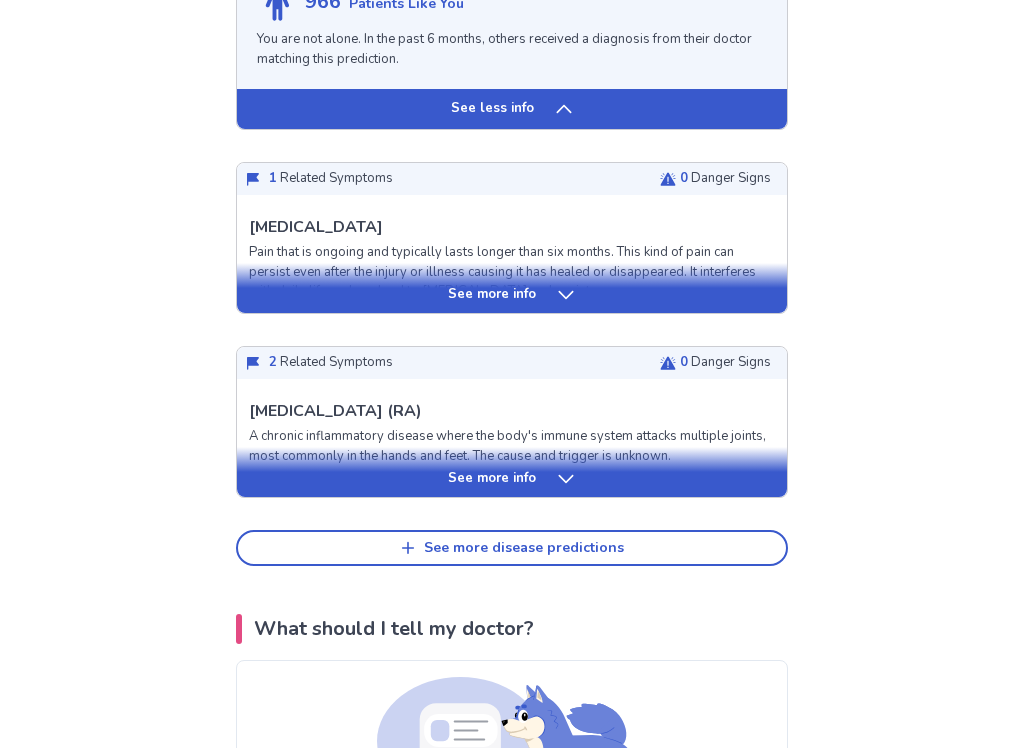 scroll, scrollTop: 2483, scrollLeft: 0, axis: vertical 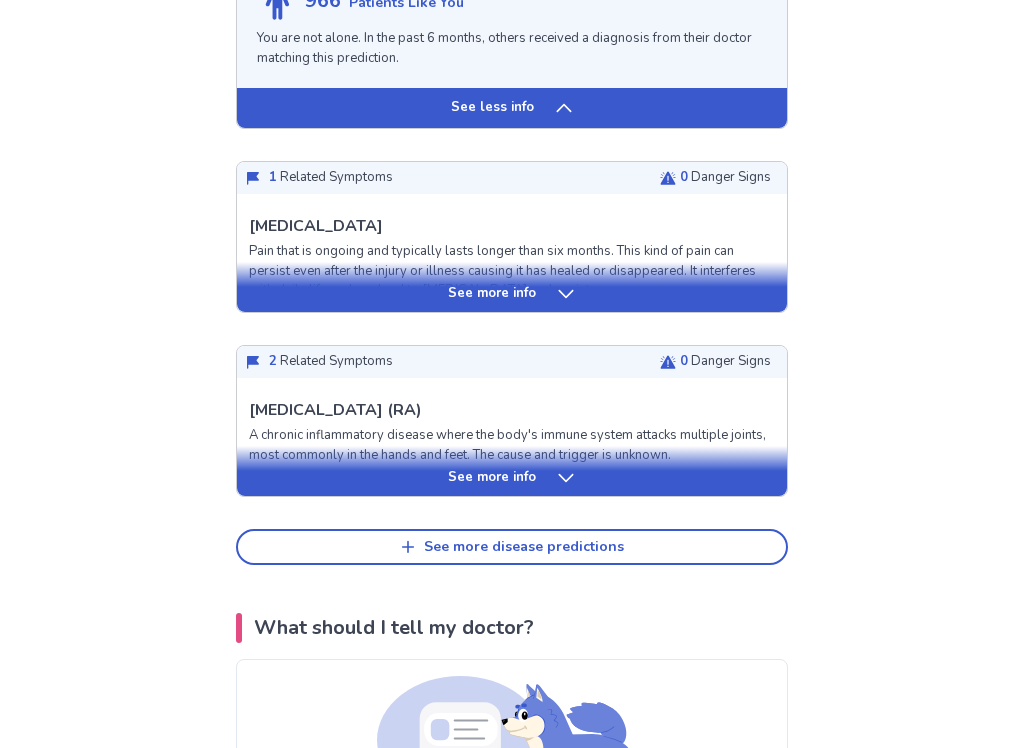click on "See more info" at bounding box center (512, 472) 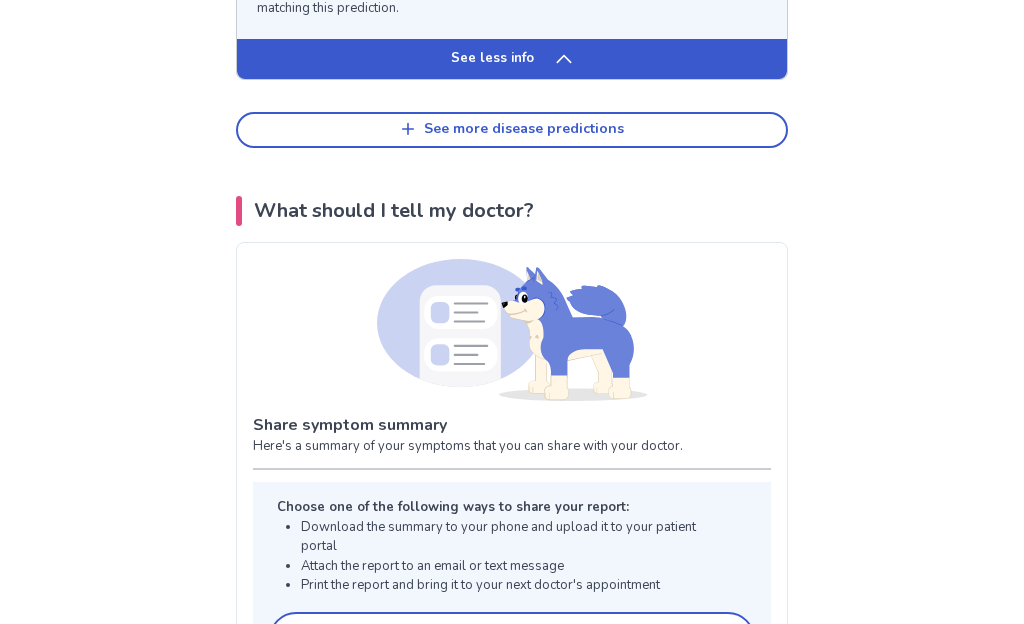 scroll, scrollTop: 4244, scrollLeft: 0, axis: vertical 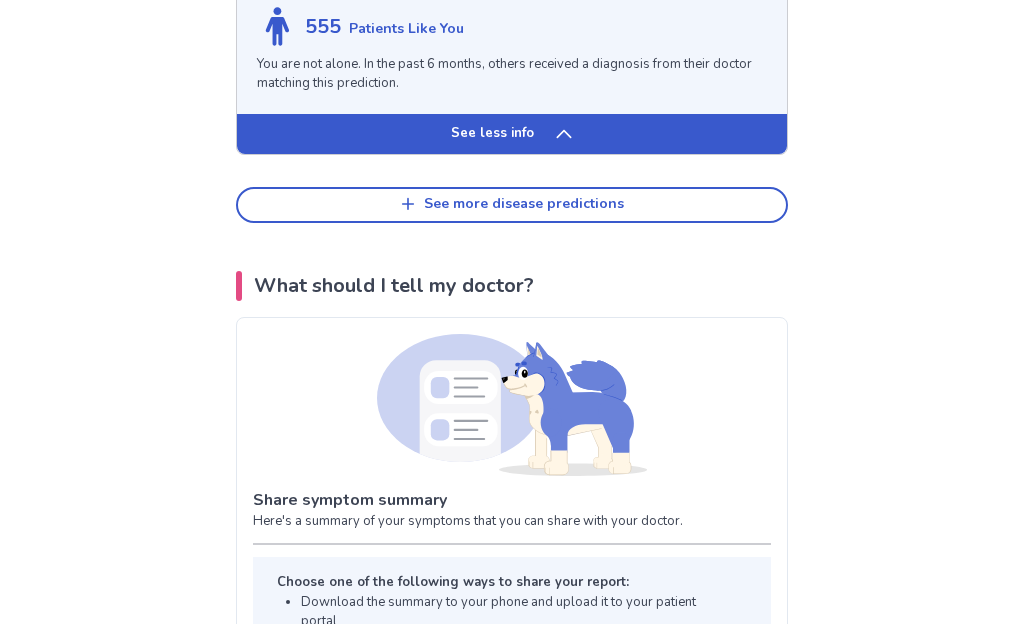 click on "See more disease predictions" at bounding box center [512, 205] 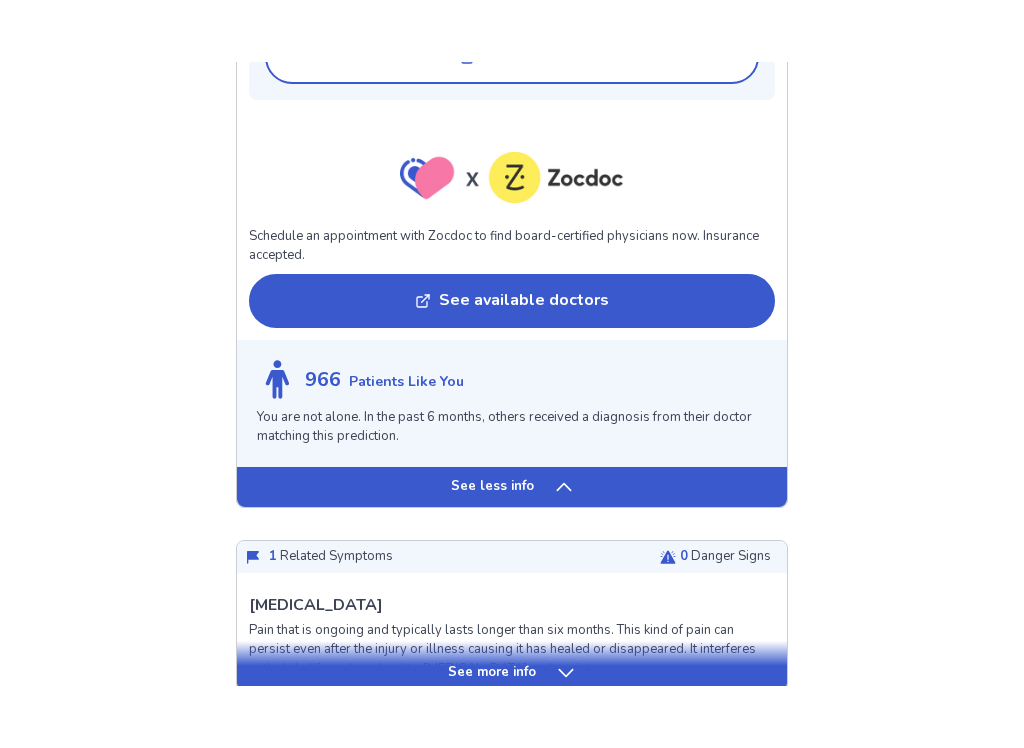 scroll, scrollTop: 2176, scrollLeft: 0, axis: vertical 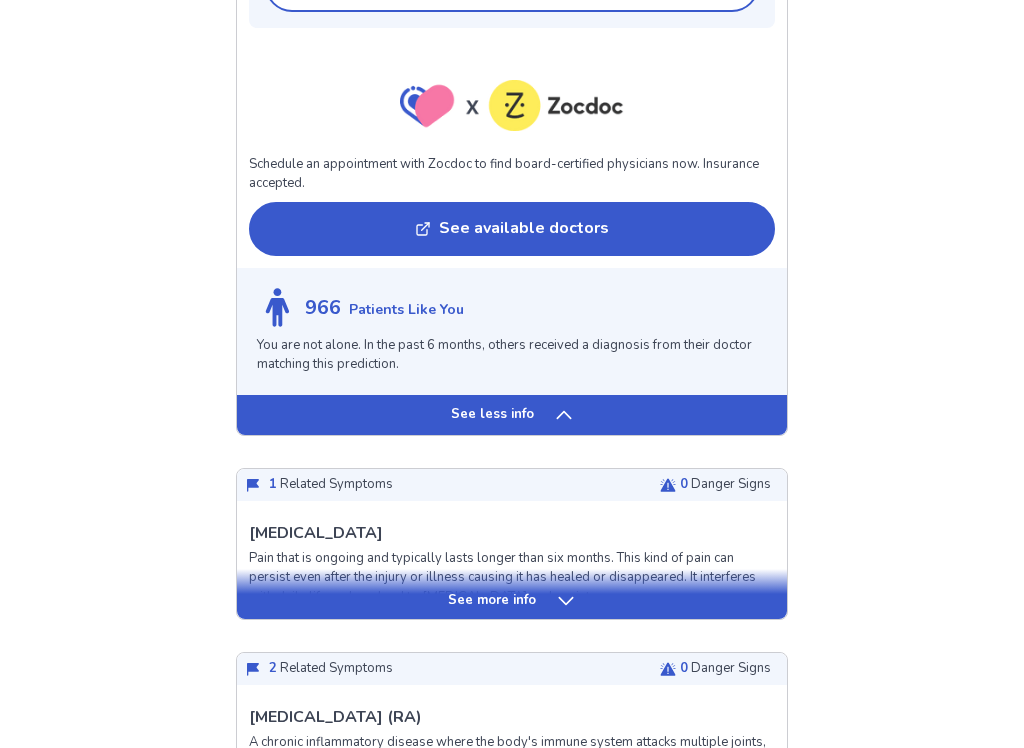 click on "See more info" at bounding box center [512, 602] 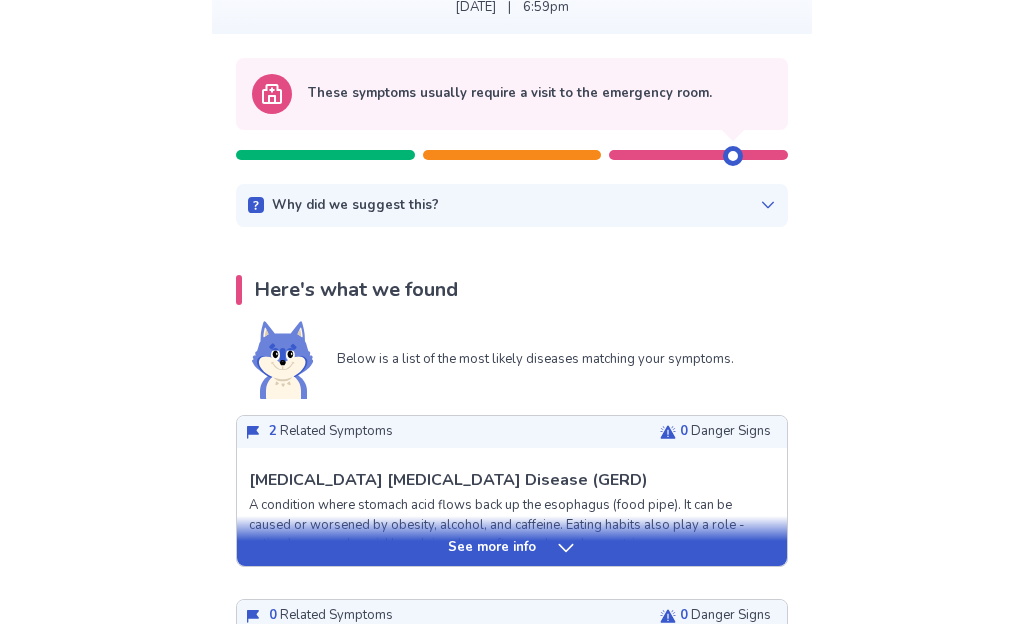 scroll, scrollTop: 148, scrollLeft: 0, axis: vertical 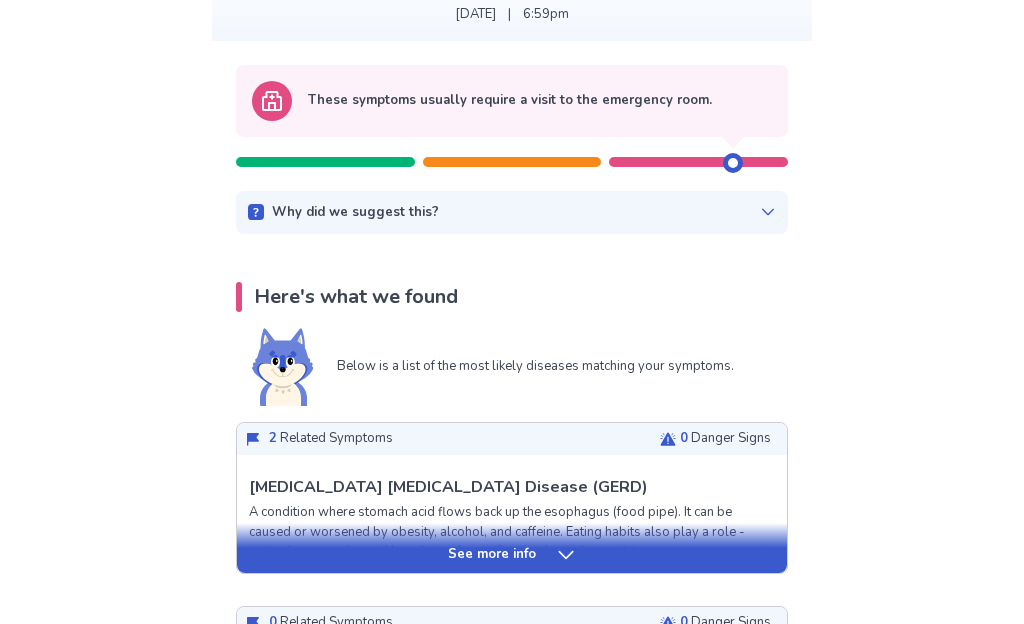 click on "See more info" at bounding box center [512, 548] 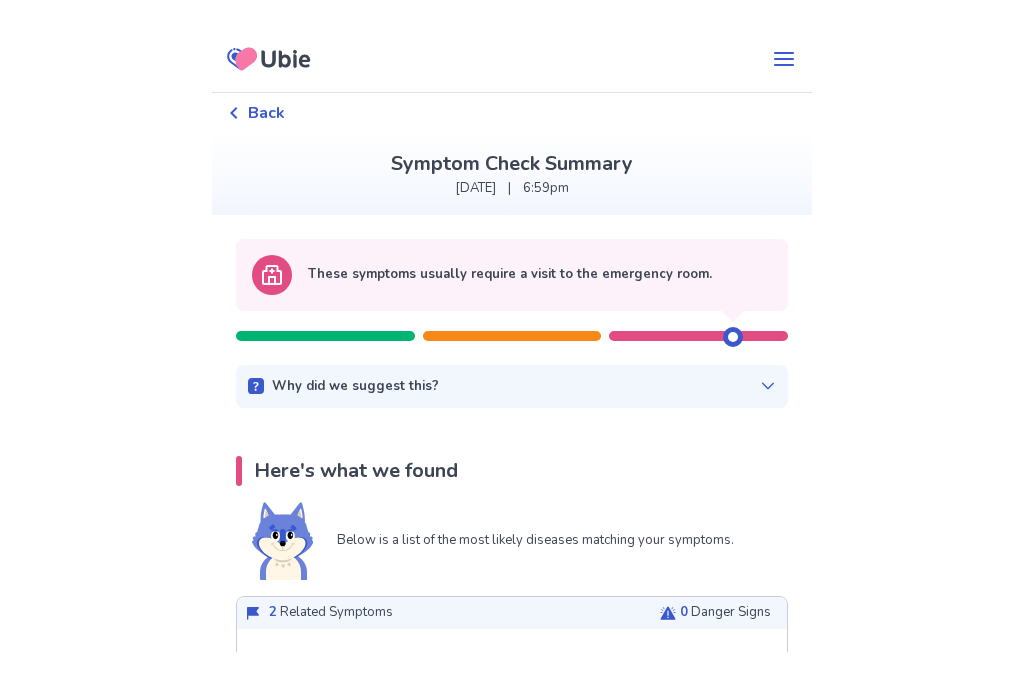 scroll, scrollTop: 0, scrollLeft: 0, axis: both 